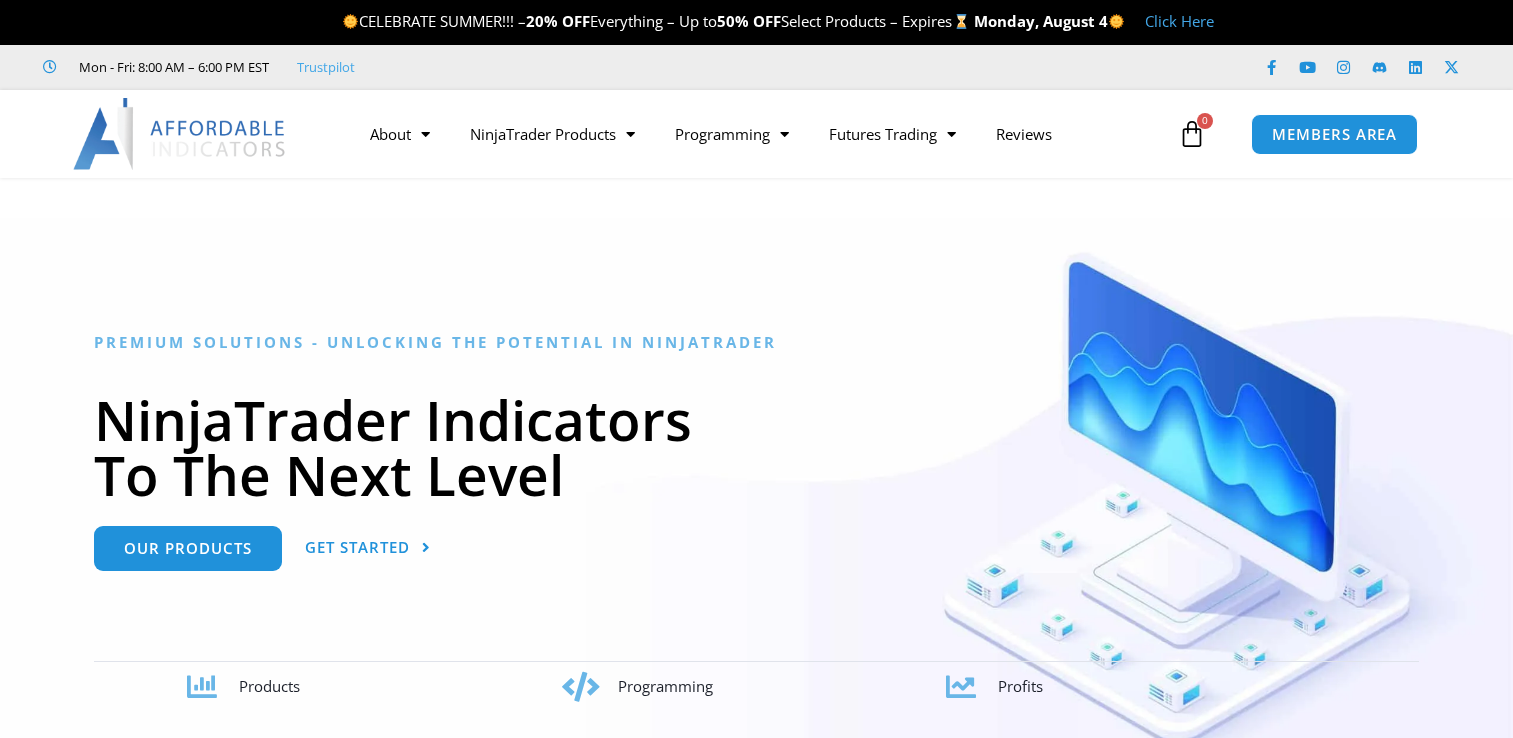 scroll, scrollTop: 0, scrollLeft: 0, axis: both 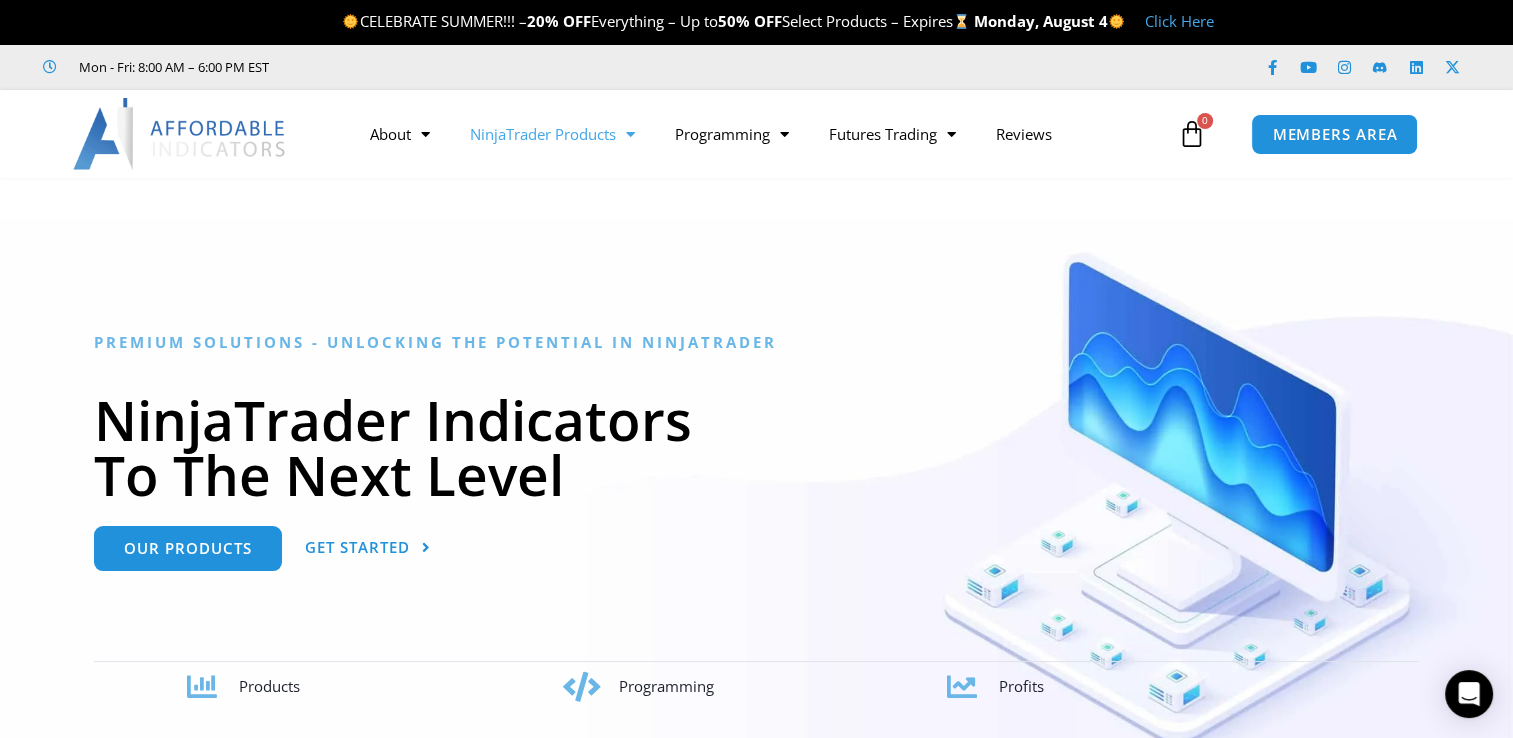 click 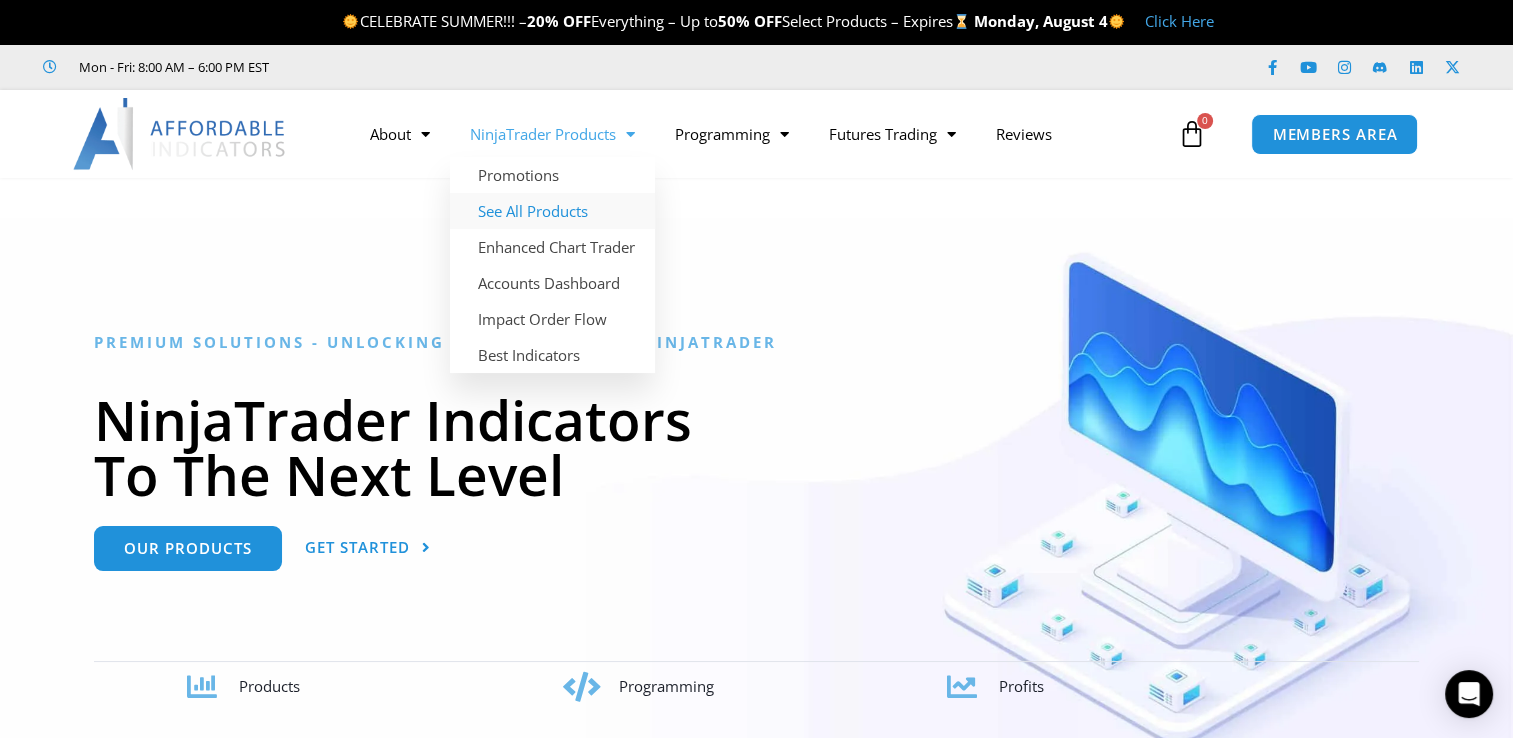 click on "See All Products" 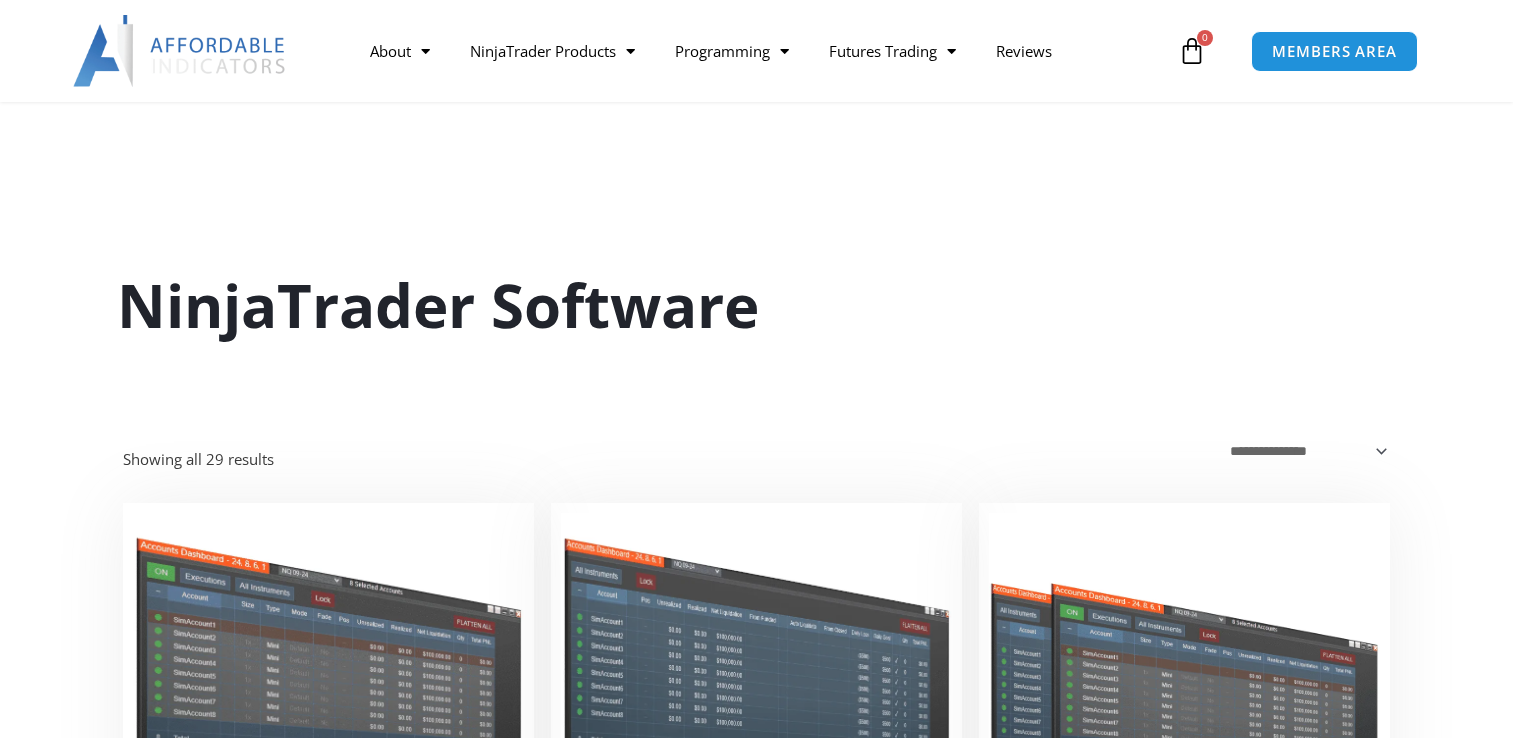 scroll, scrollTop: 300, scrollLeft: 0, axis: vertical 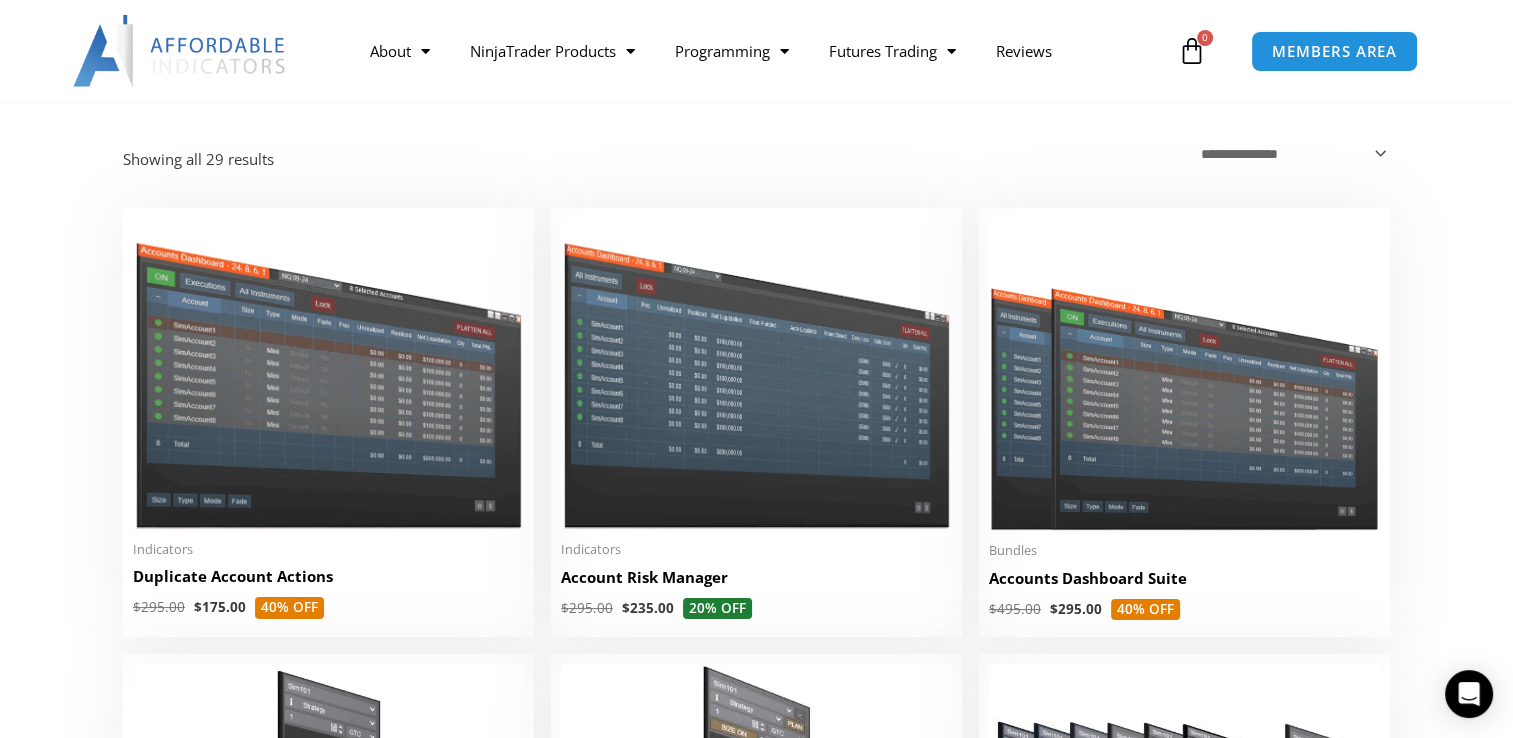 click on "**********" at bounding box center [756, 2510] 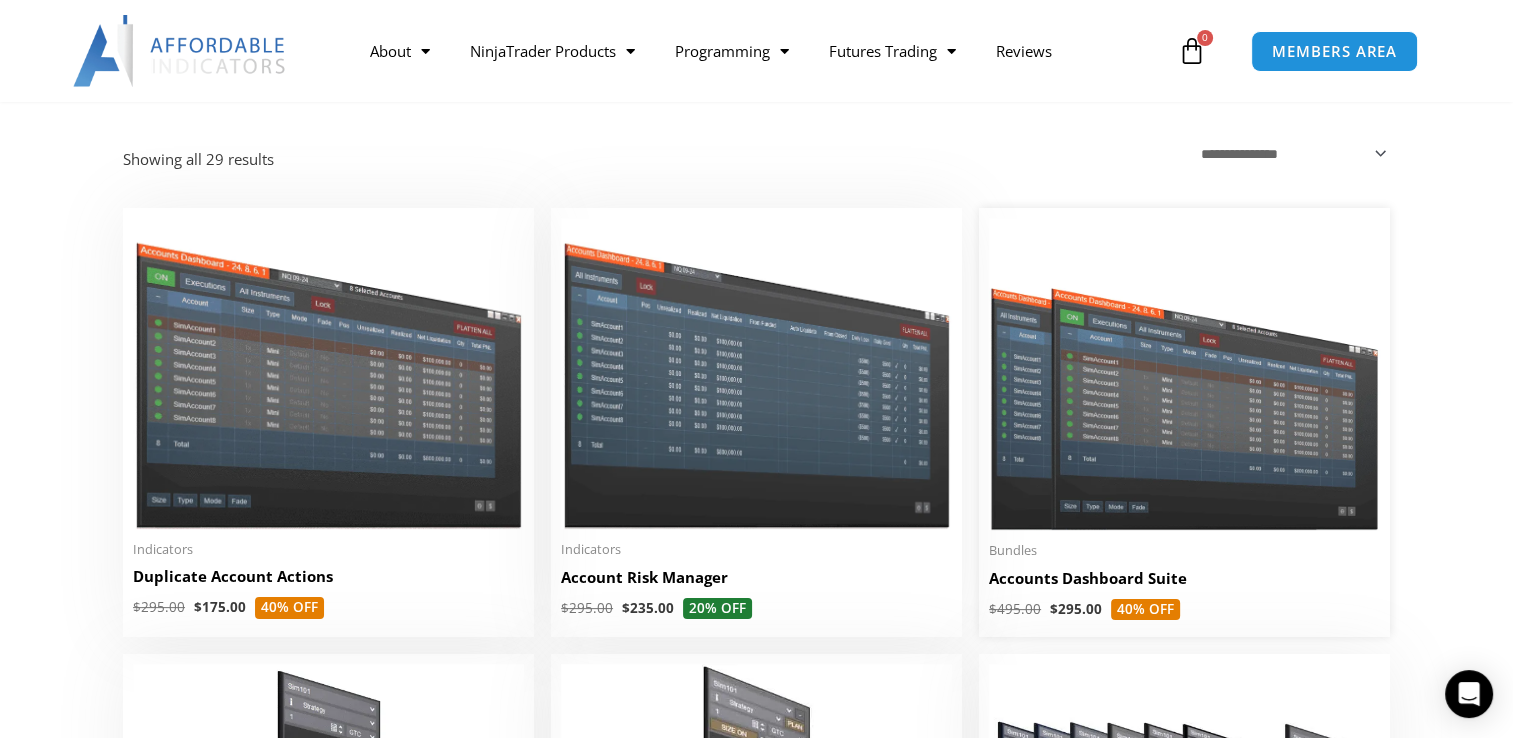 click at bounding box center [1184, 374] 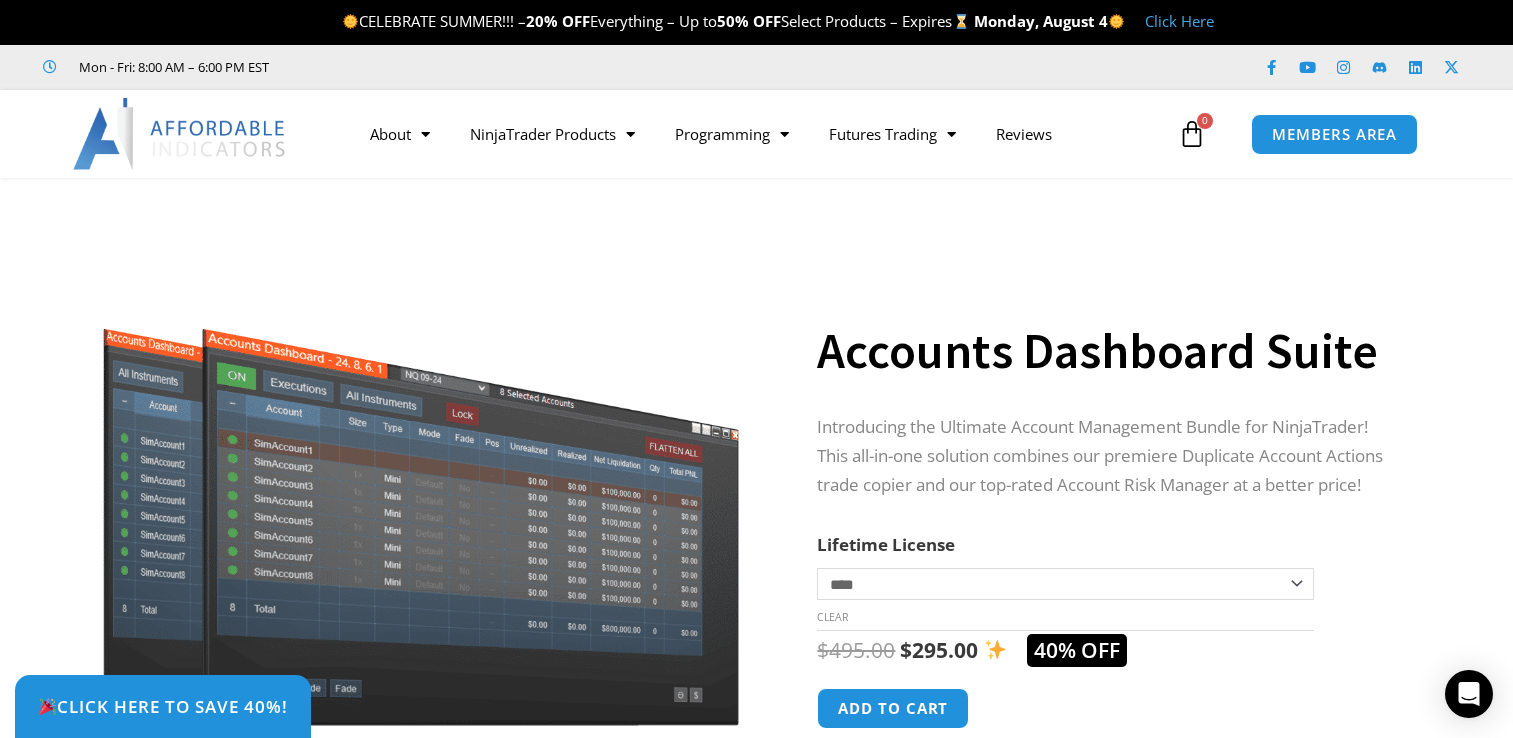 scroll, scrollTop: 0, scrollLeft: 0, axis: both 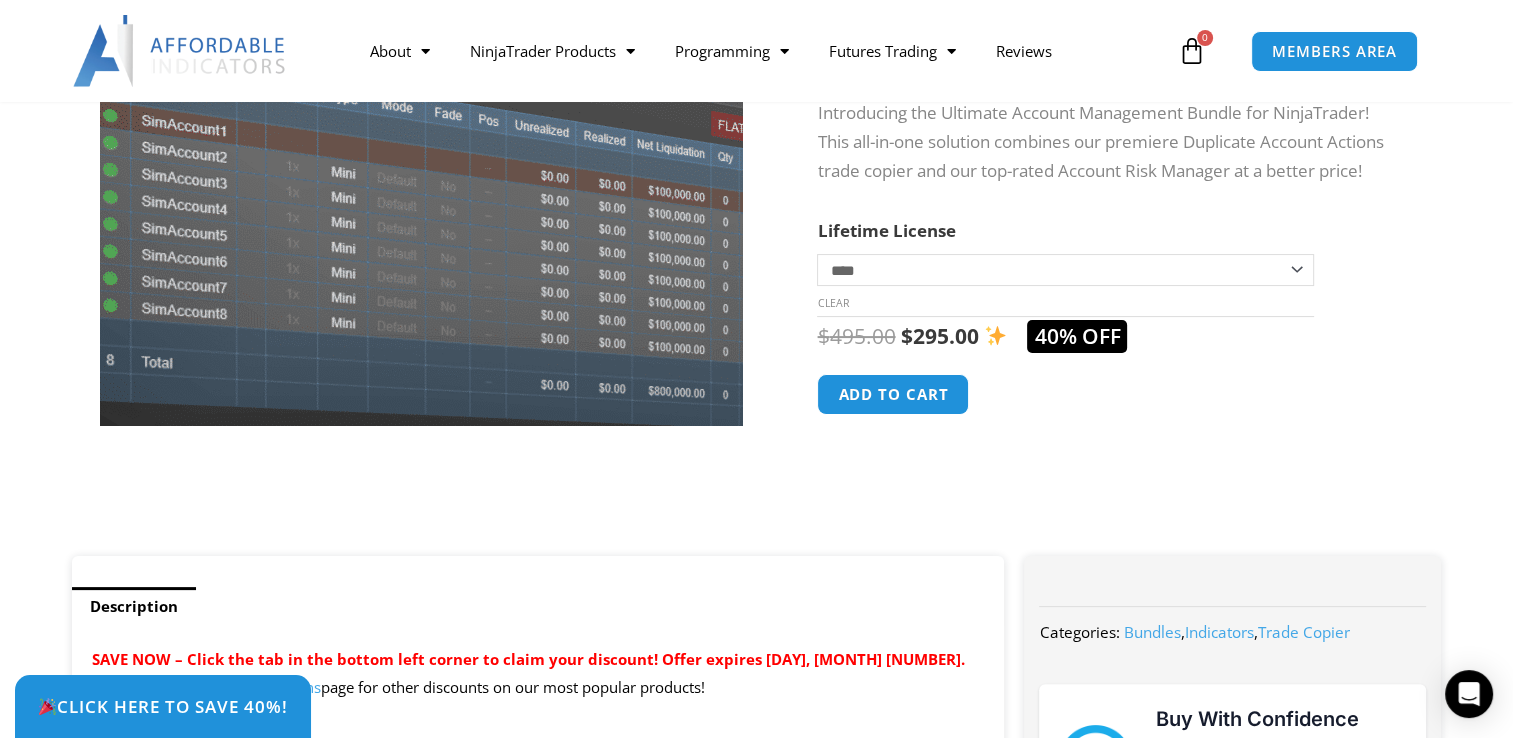 click at bounding box center (385, 159) 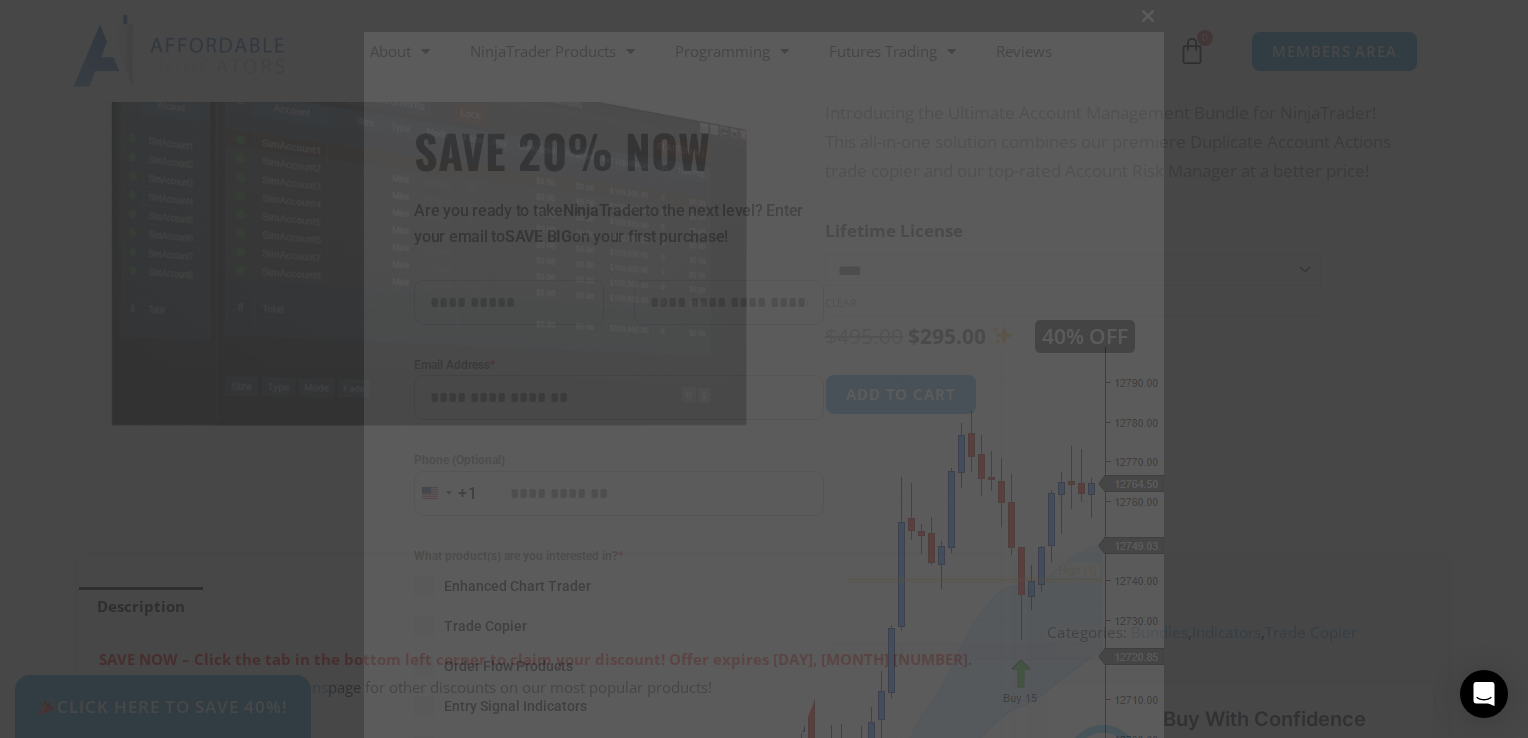 click at bounding box center [1148, 16] 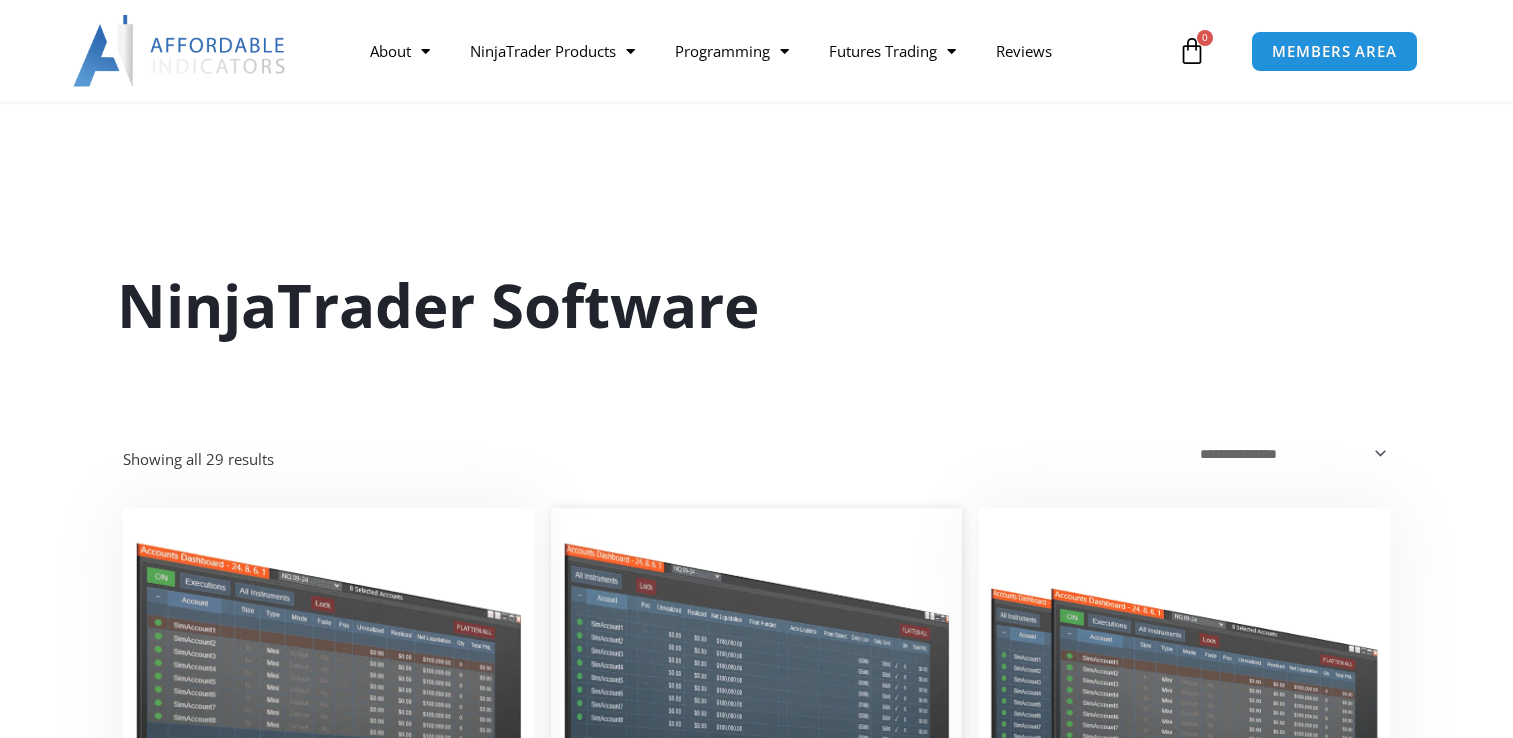 scroll, scrollTop: 300, scrollLeft: 0, axis: vertical 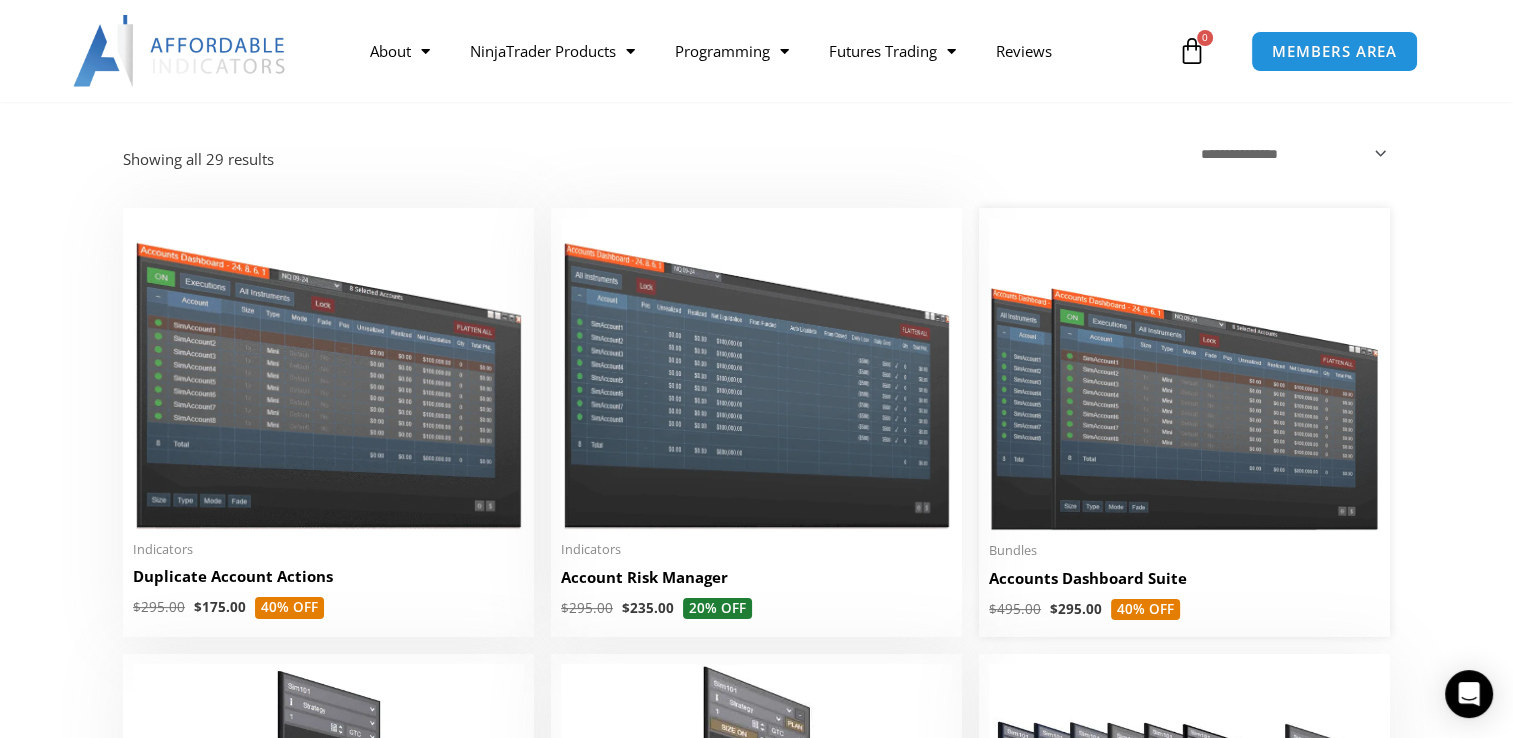 click at bounding box center (1184, 374) 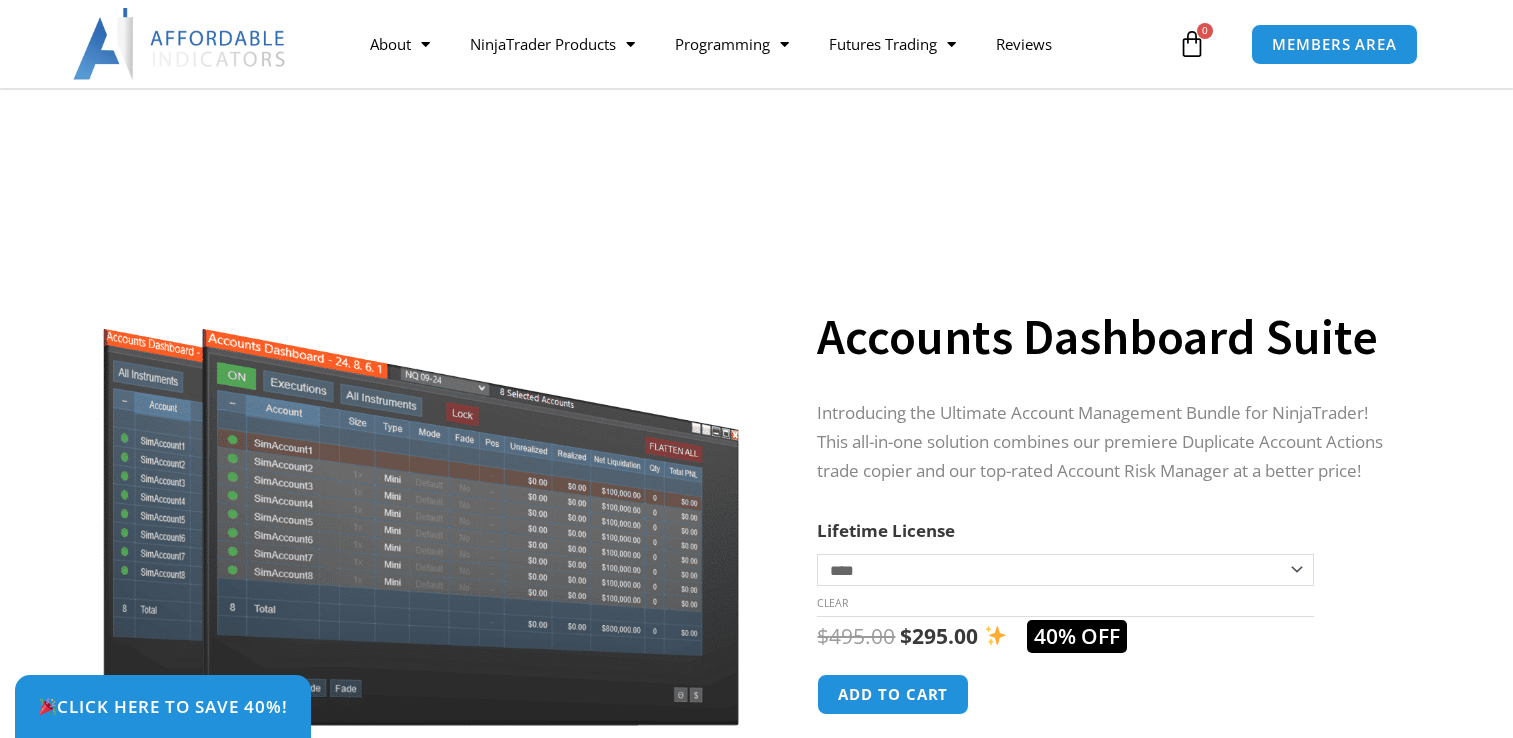 scroll, scrollTop: 200, scrollLeft: 0, axis: vertical 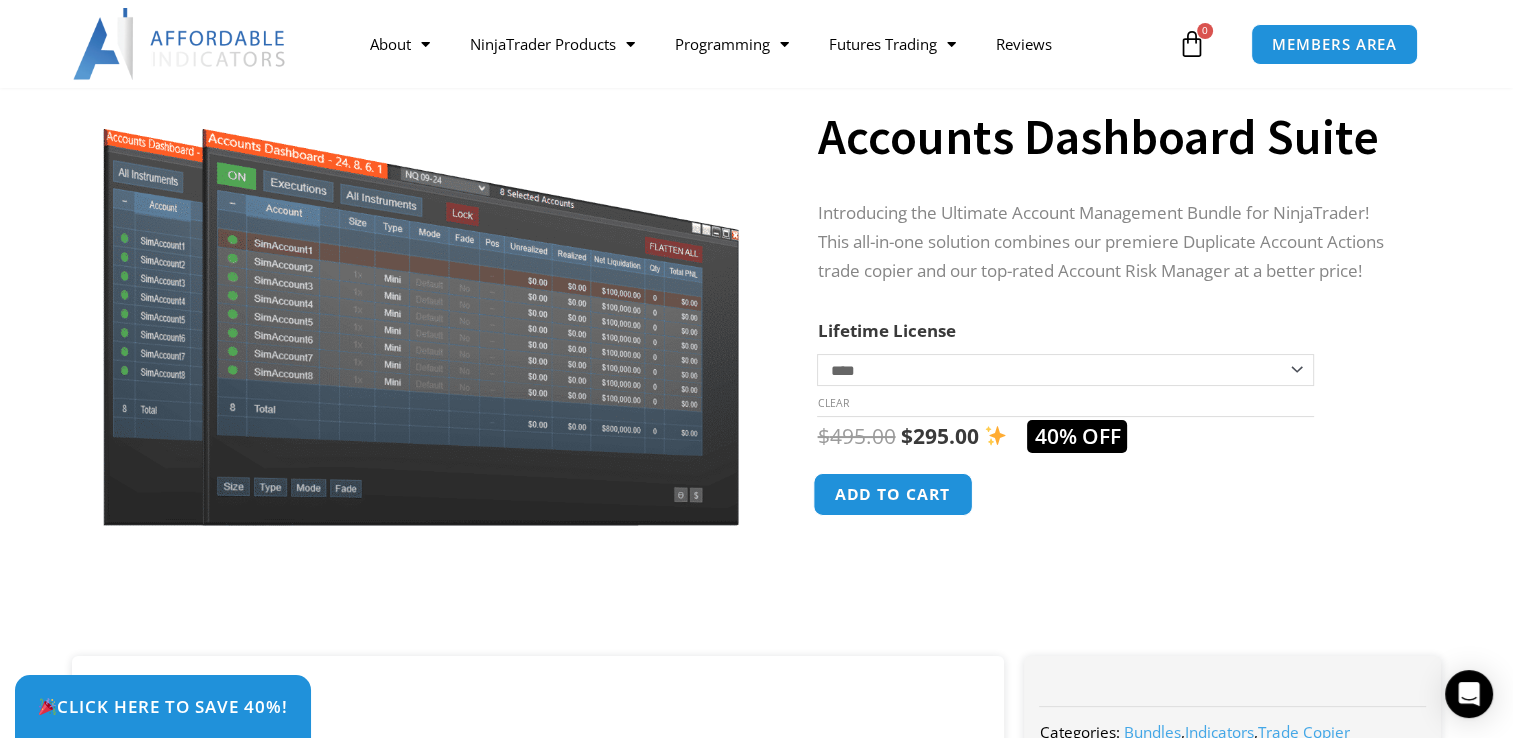 click on "Add to cart" 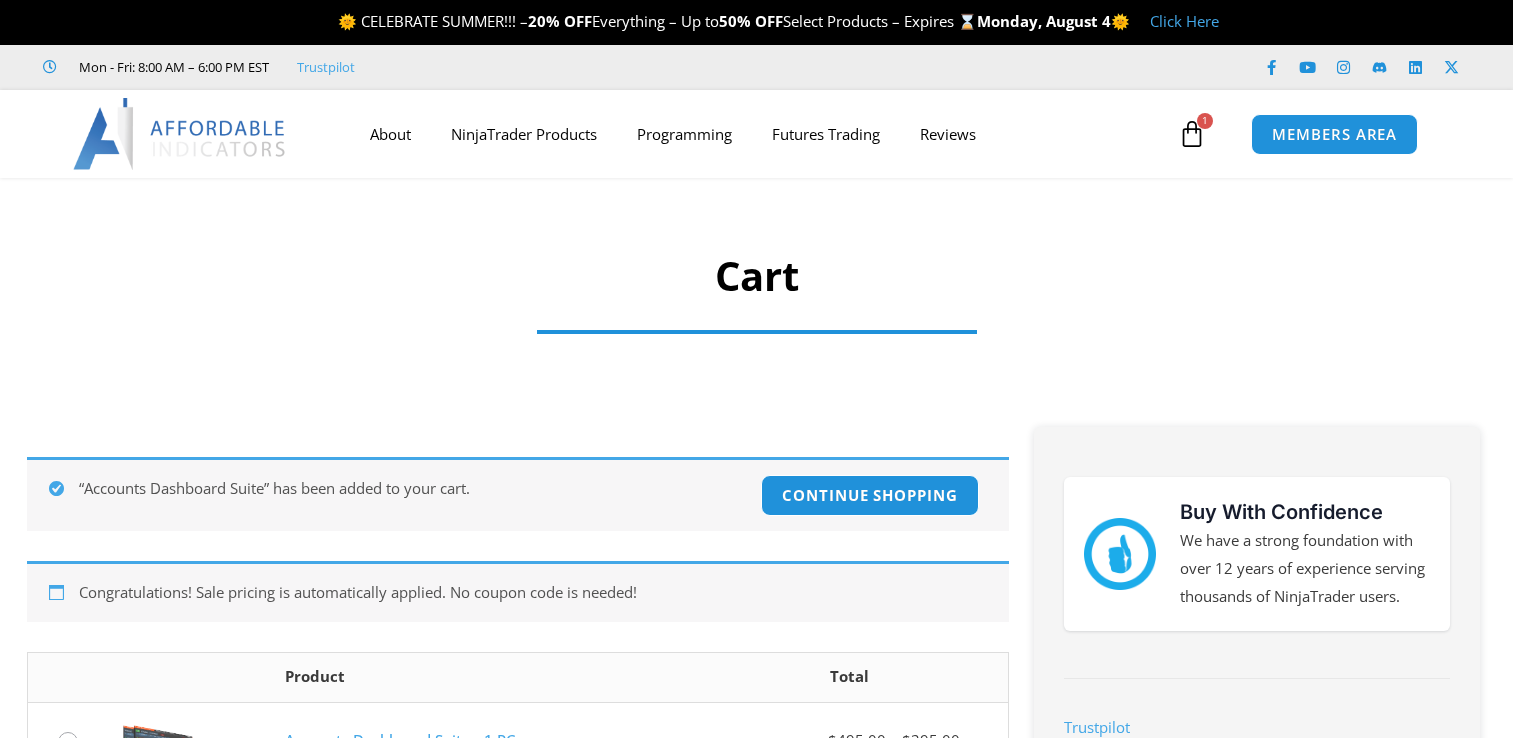 scroll, scrollTop: 0, scrollLeft: 0, axis: both 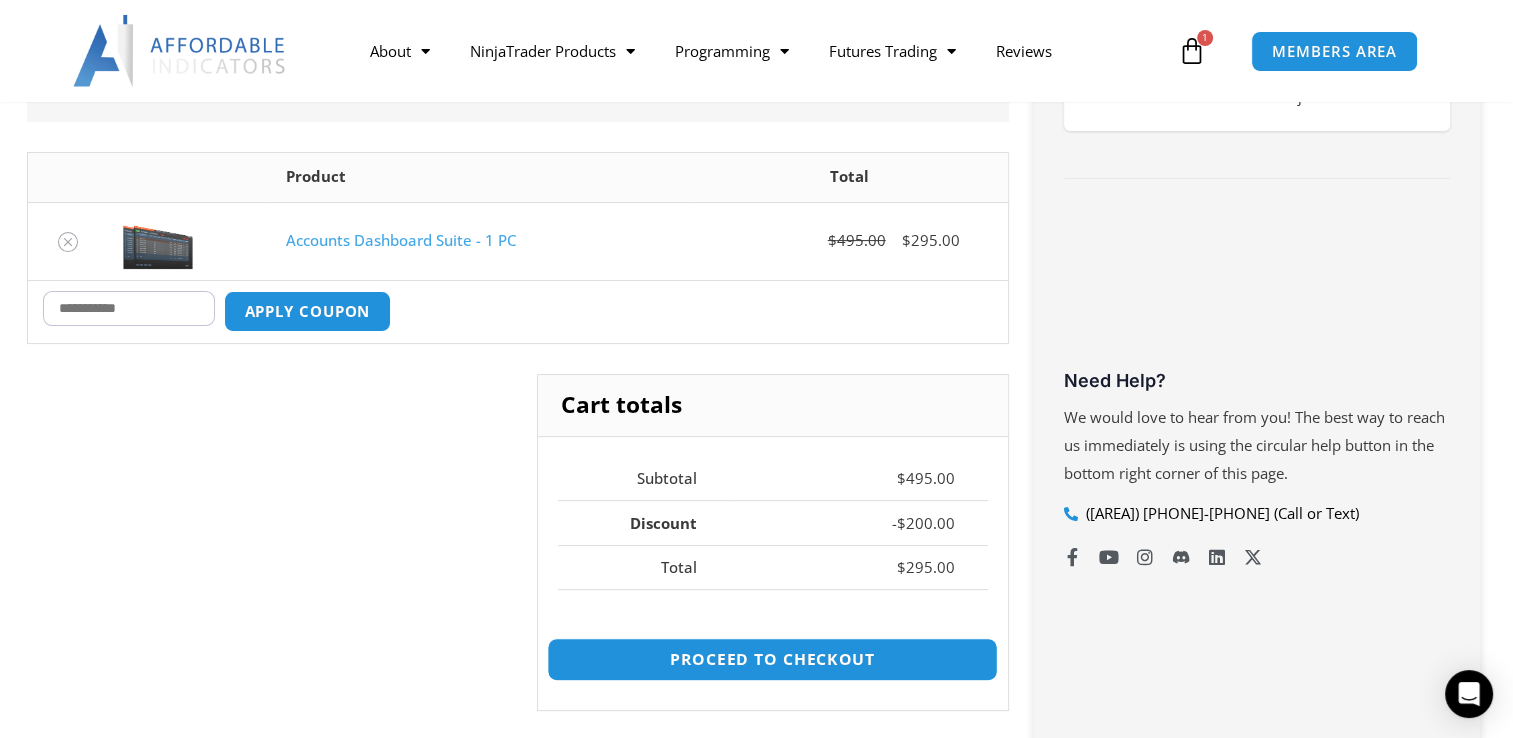 click on "Proceed to checkout" at bounding box center (772, 659) 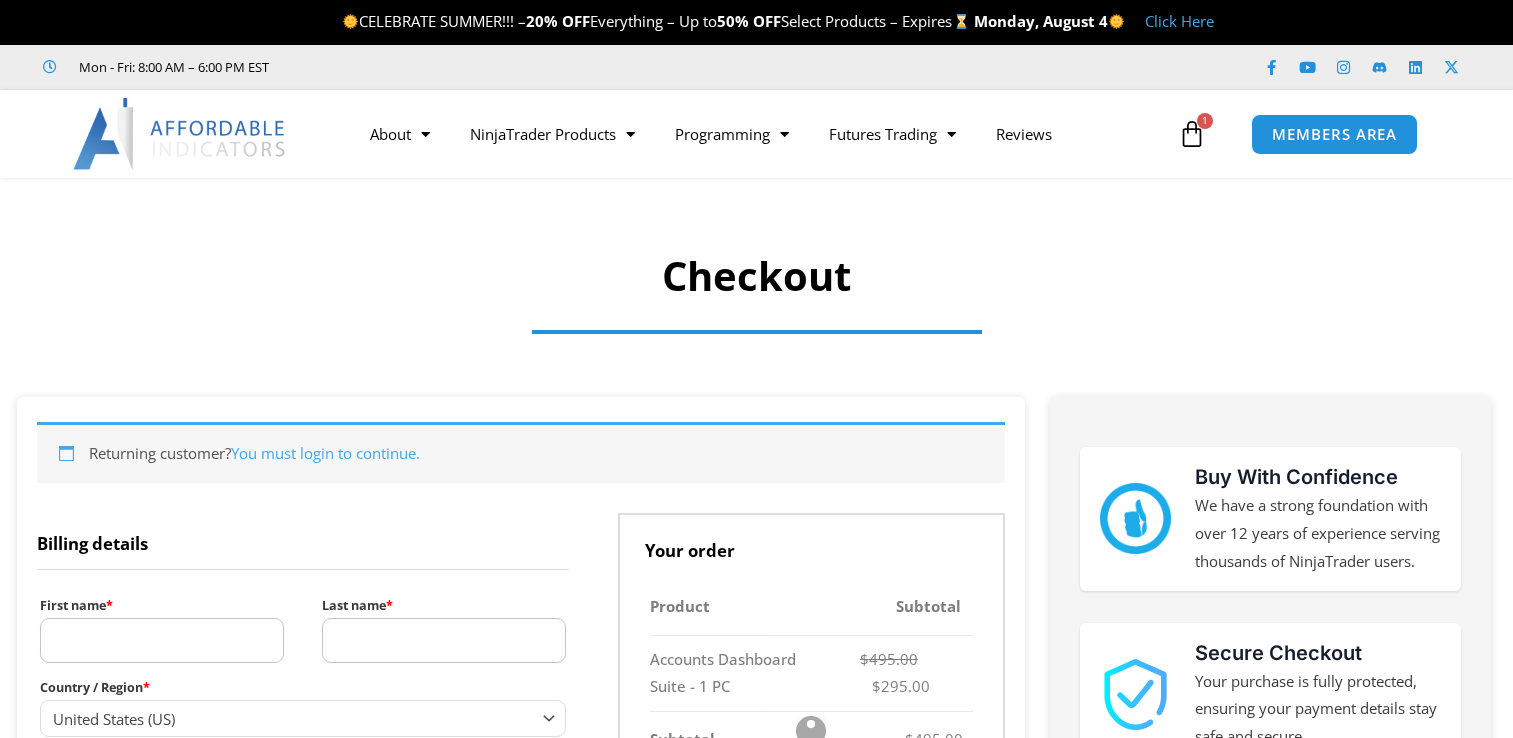select on "**" 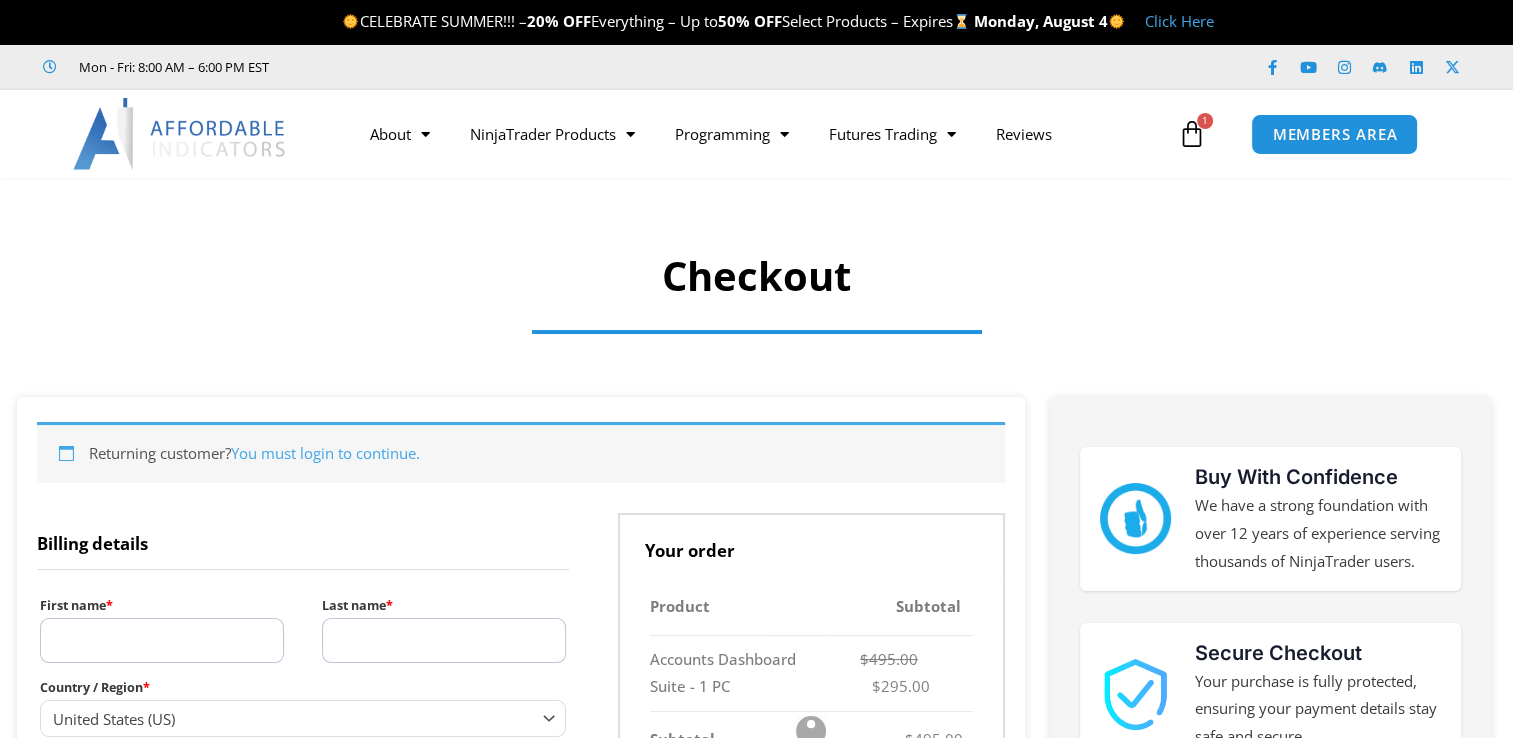 scroll, scrollTop: 0, scrollLeft: 0, axis: both 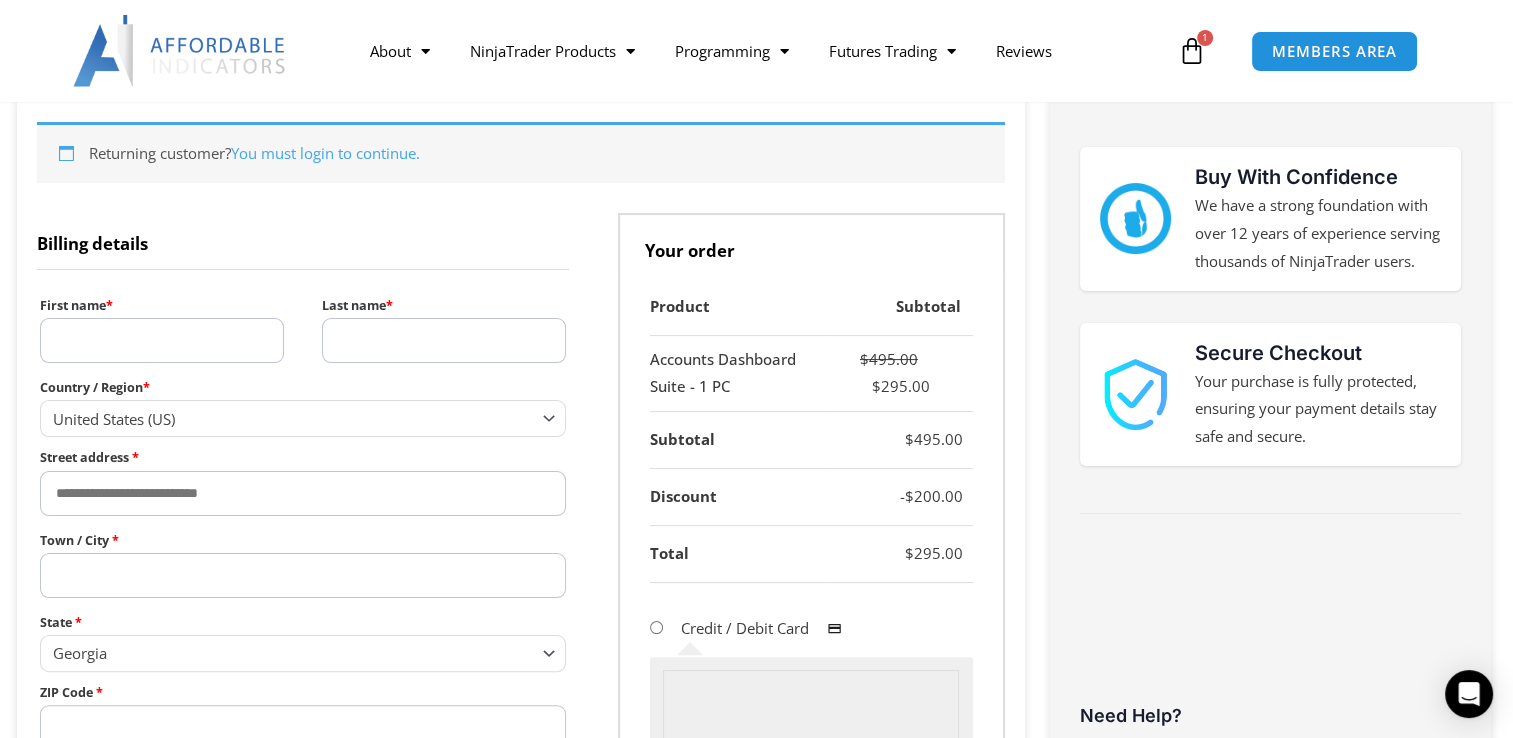click on "First name  *" at bounding box center [162, 340] 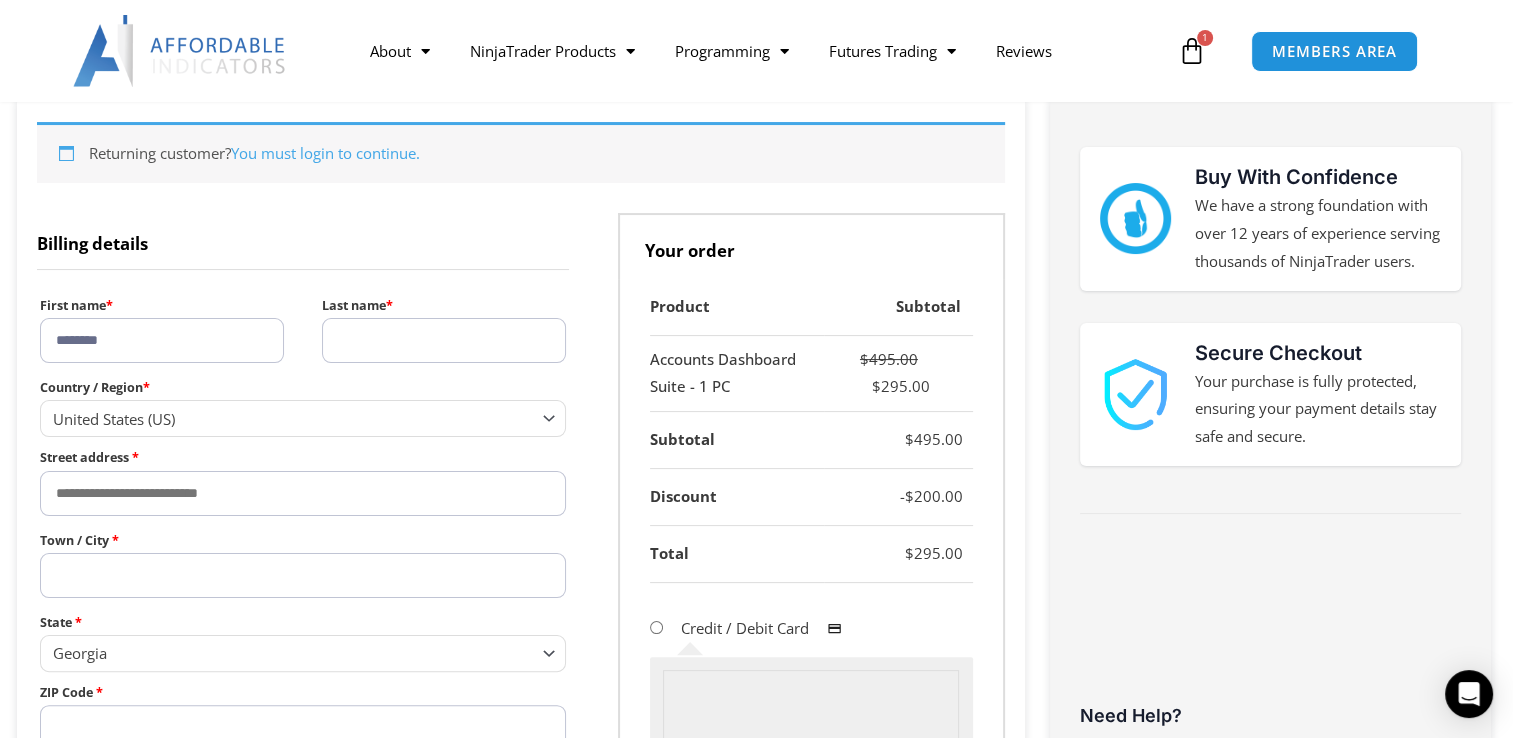 type on "*****" 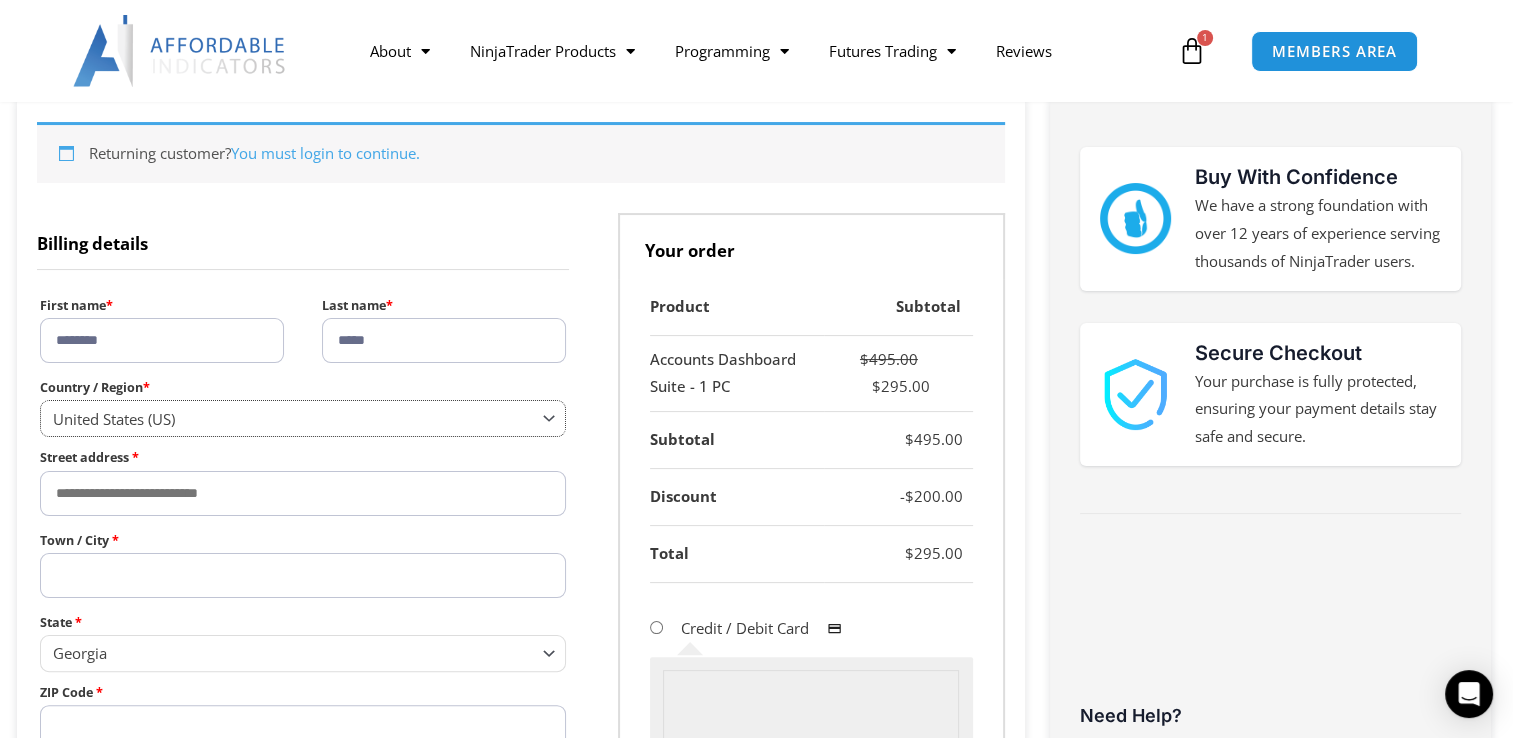 select on "**" 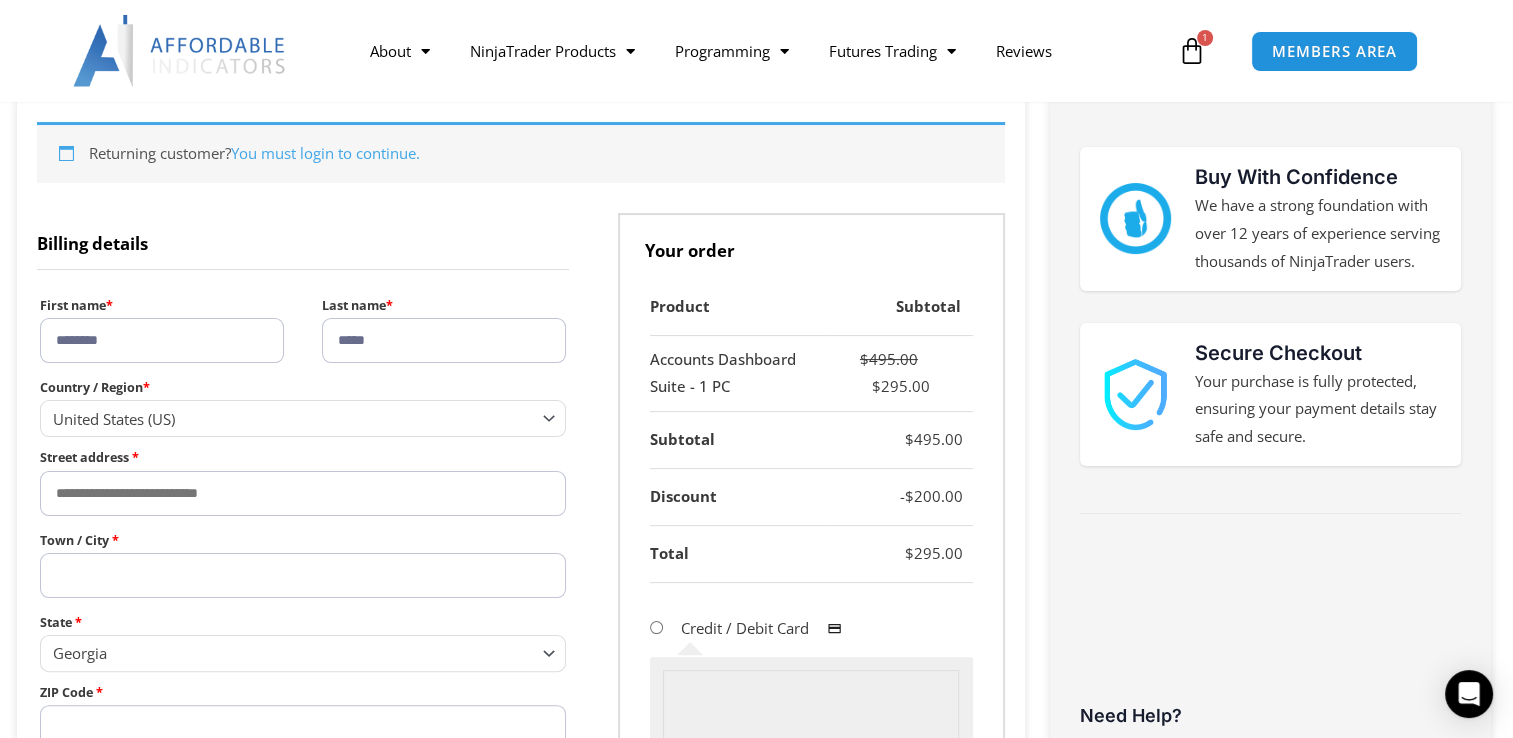 type on "**********" 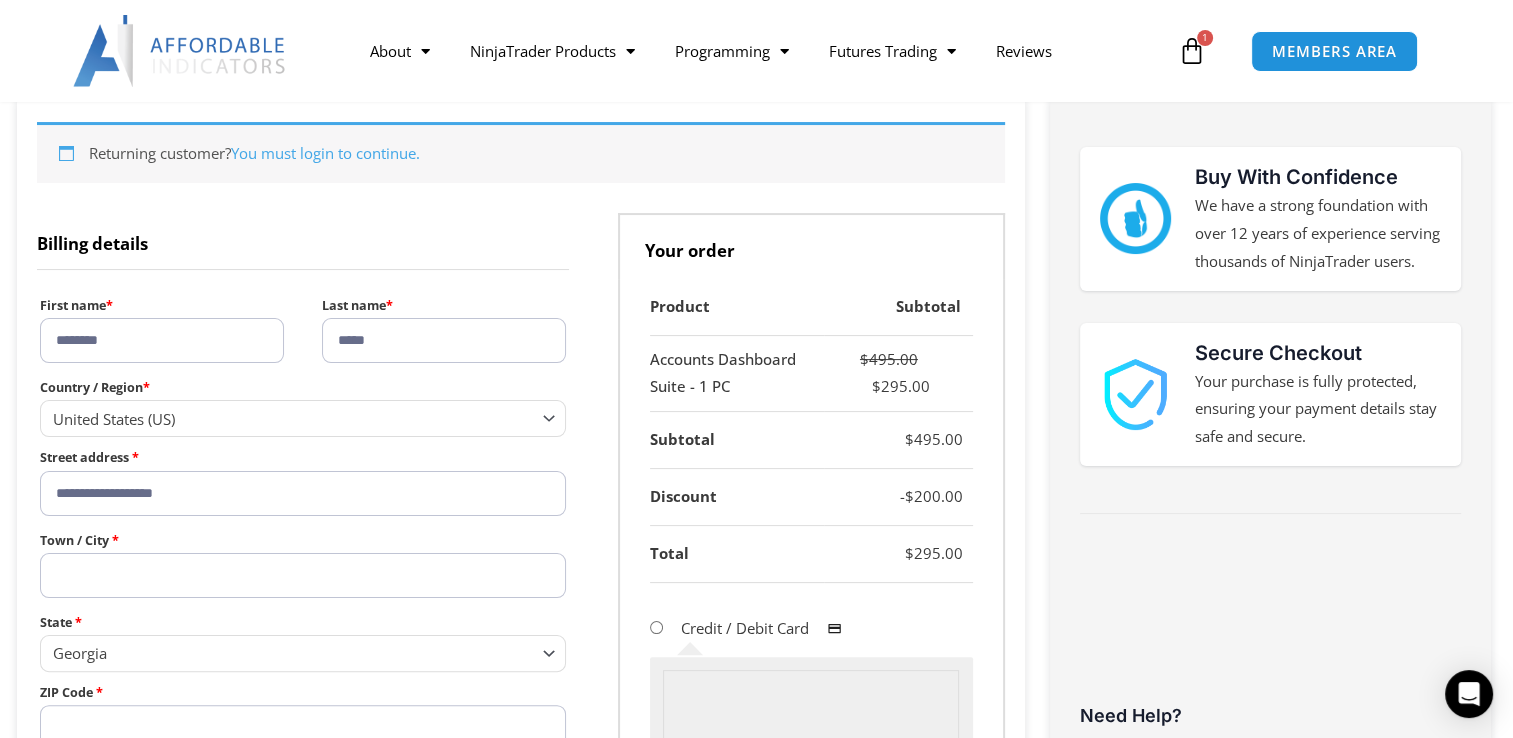 type on "*******" 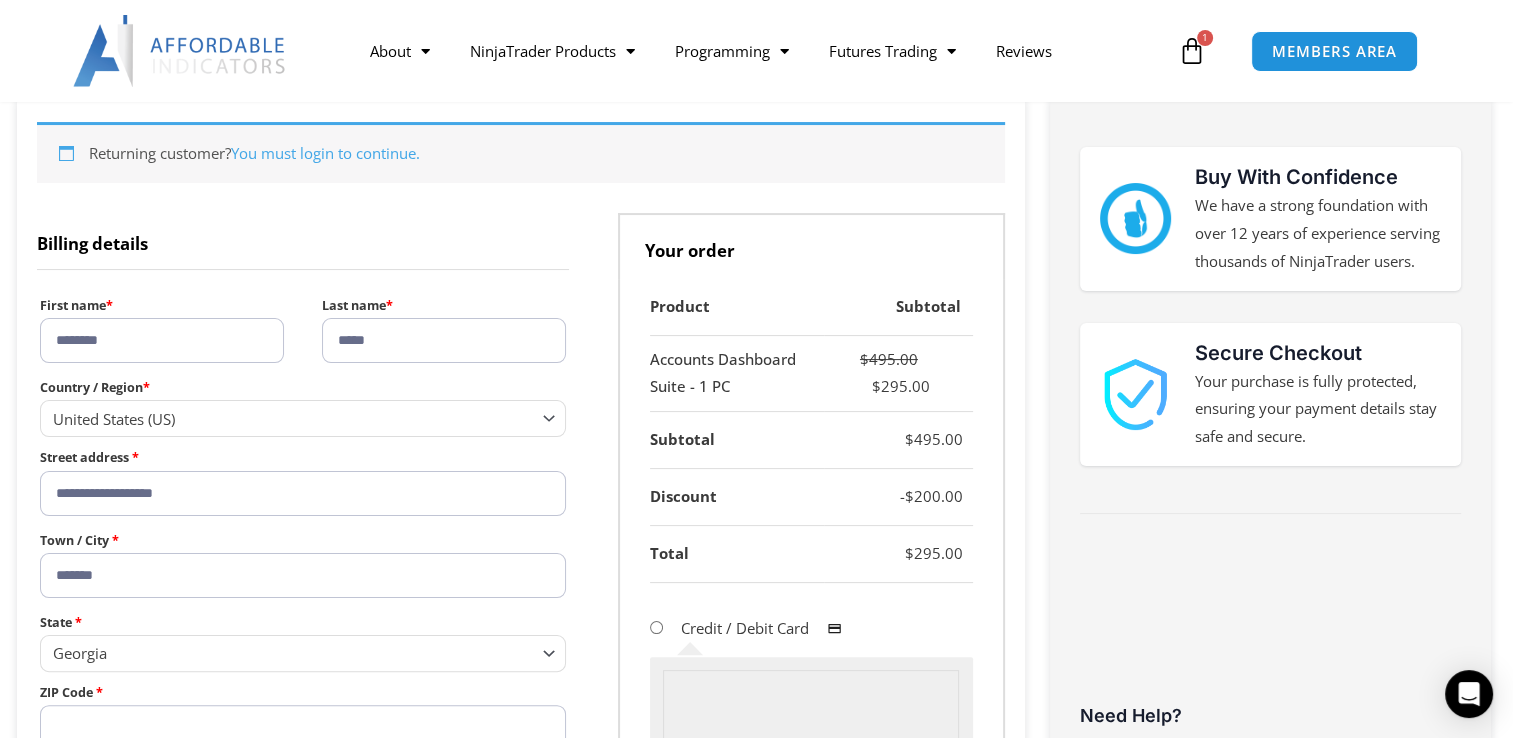 type on "*******" 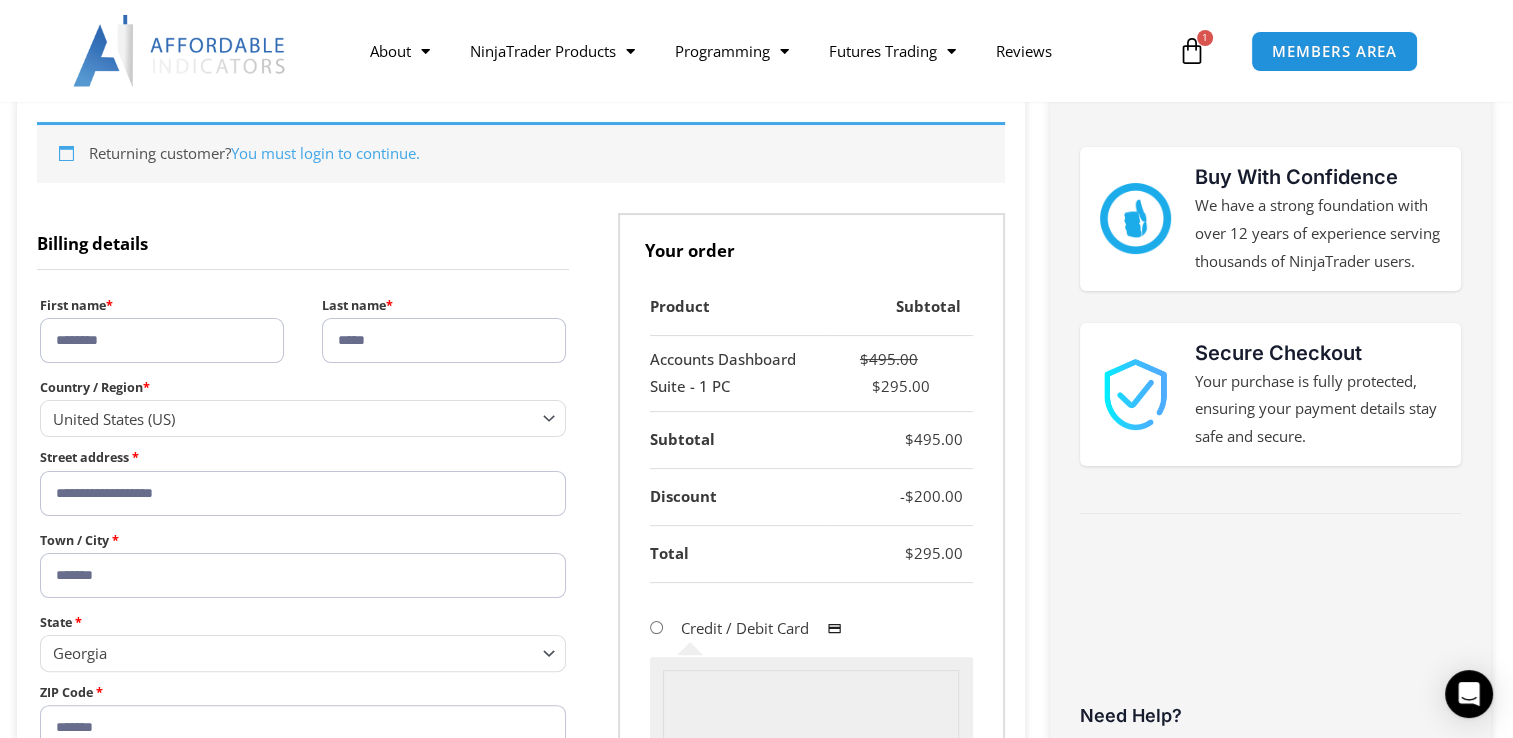 type on "**********" 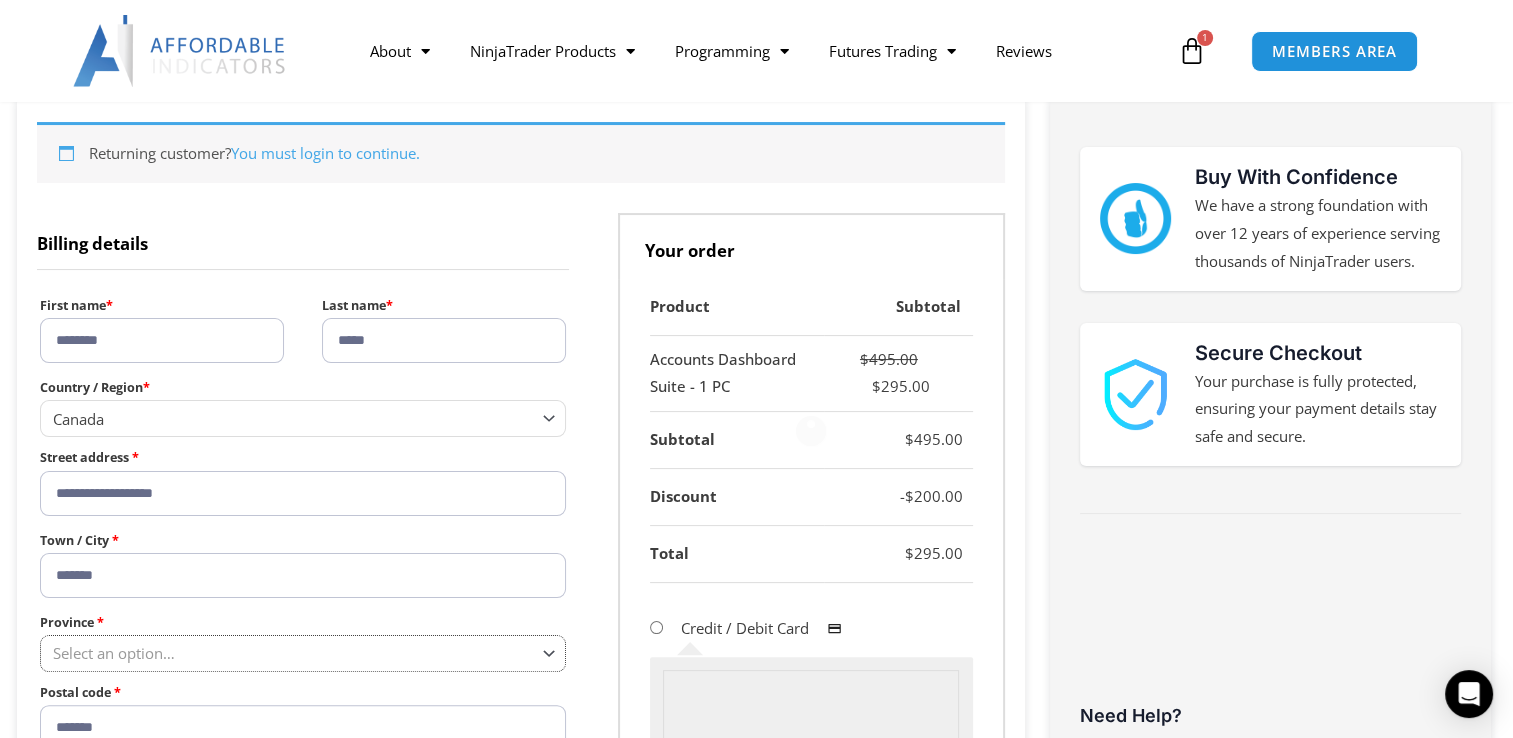 select on "**" 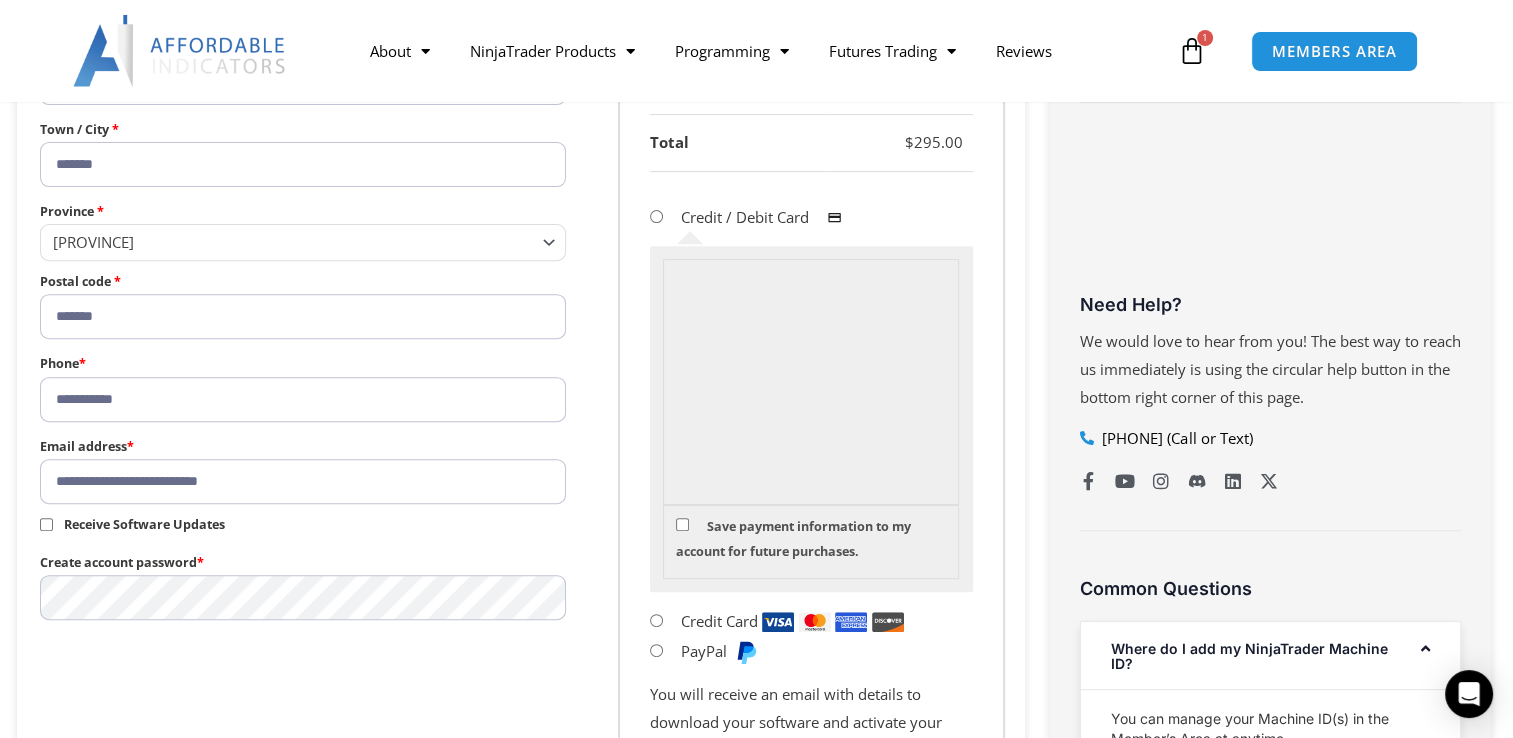 scroll, scrollTop: 714, scrollLeft: 0, axis: vertical 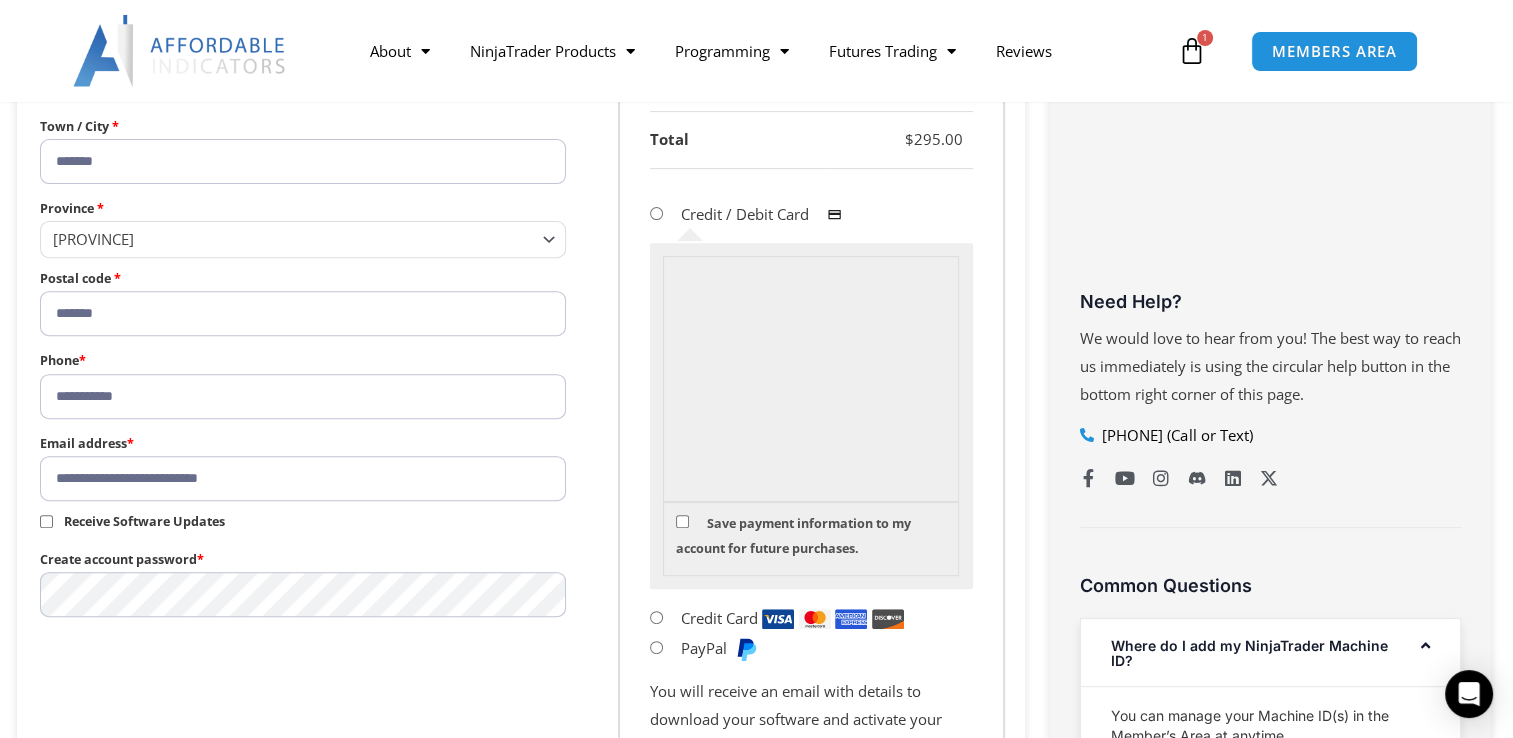 click on "**********" at bounding box center (521, 350) 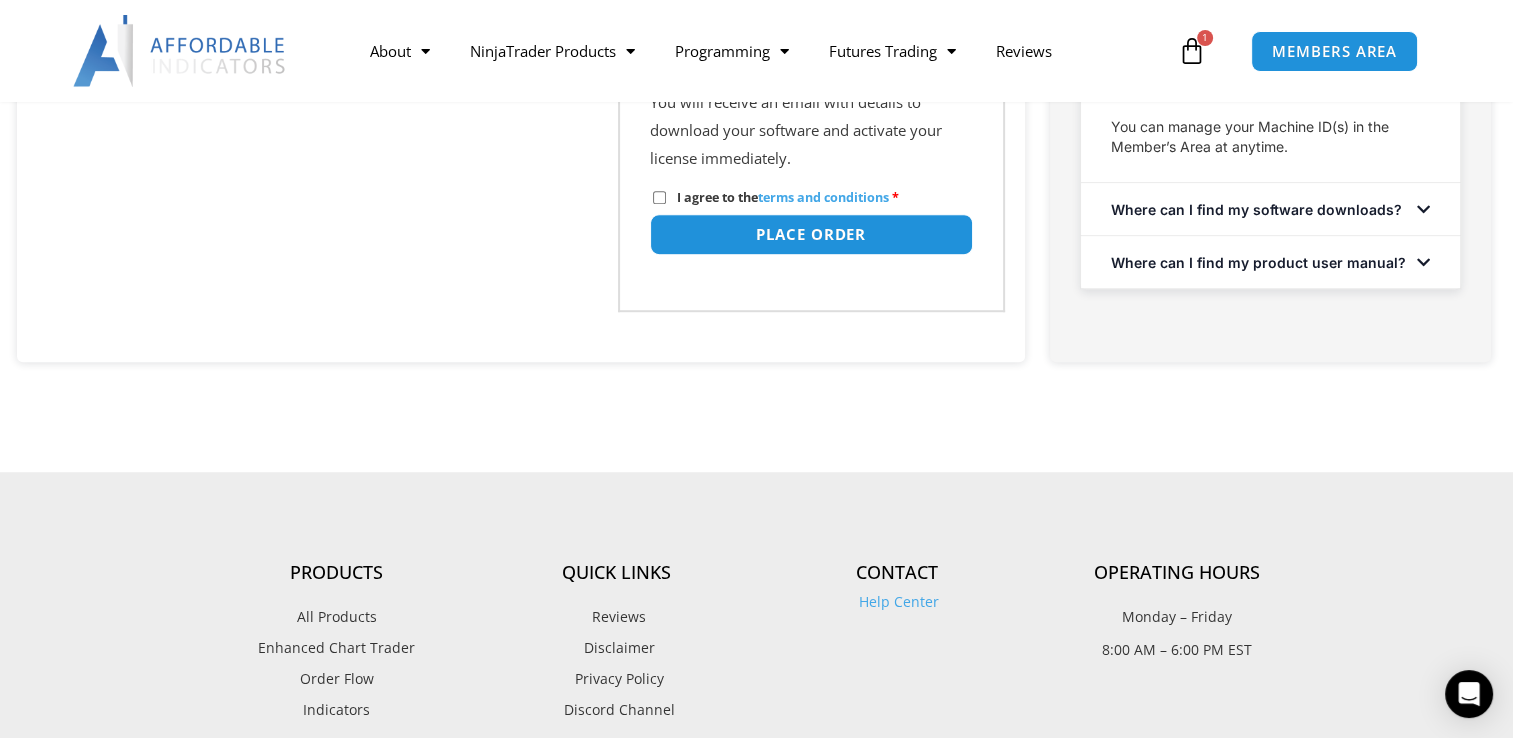 scroll, scrollTop: 1296, scrollLeft: 0, axis: vertical 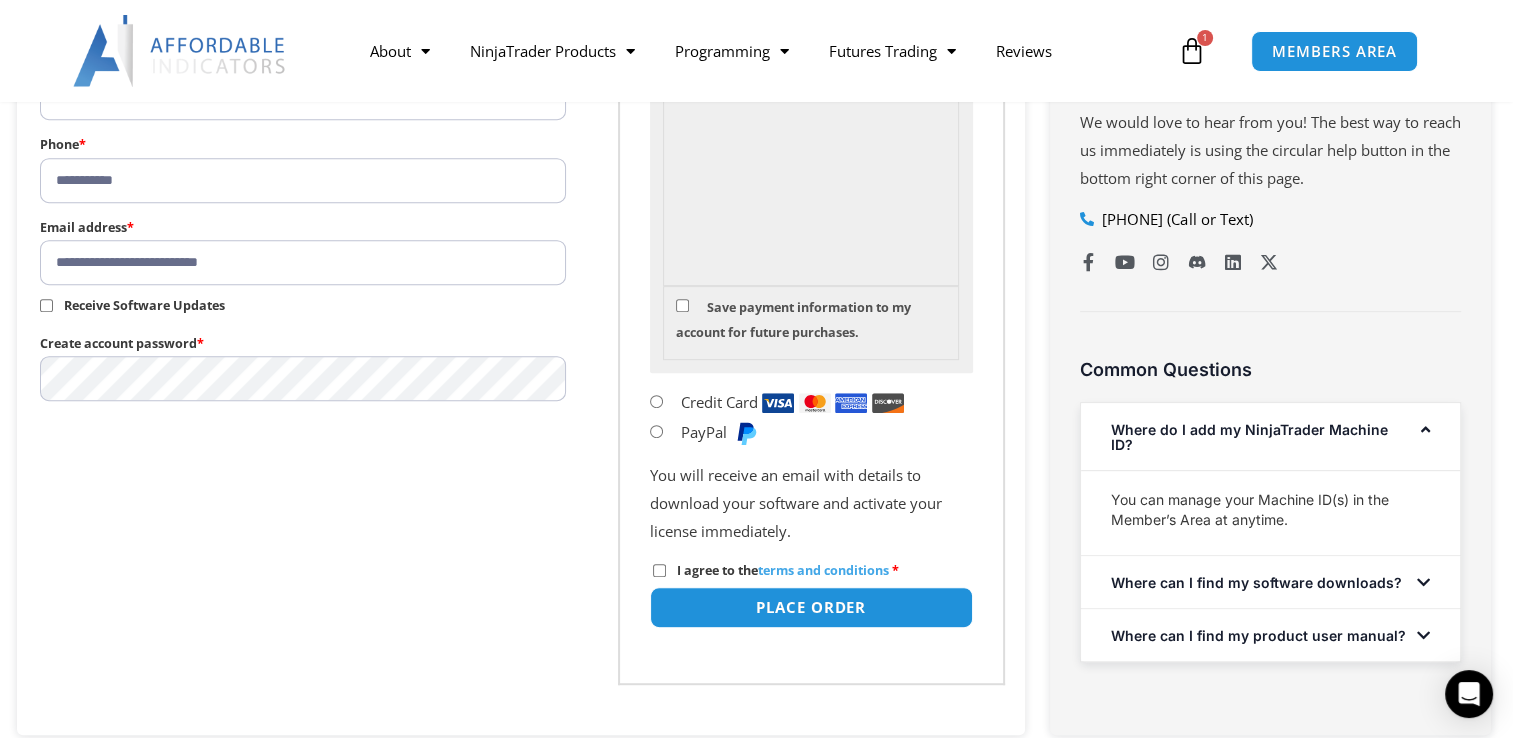 click on "**********" at bounding box center [521, 134] 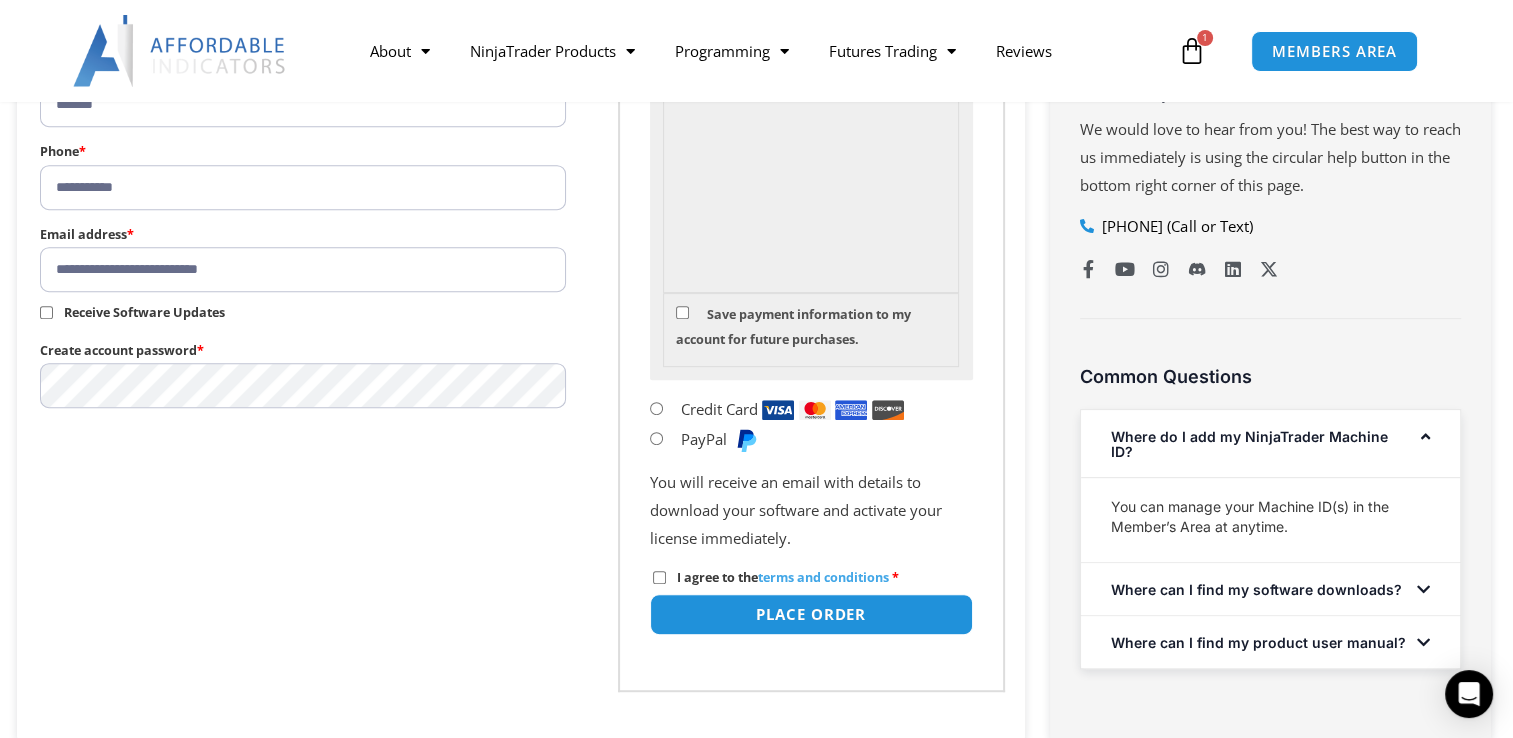scroll, scrollTop: 930, scrollLeft: 0, axis: vertical 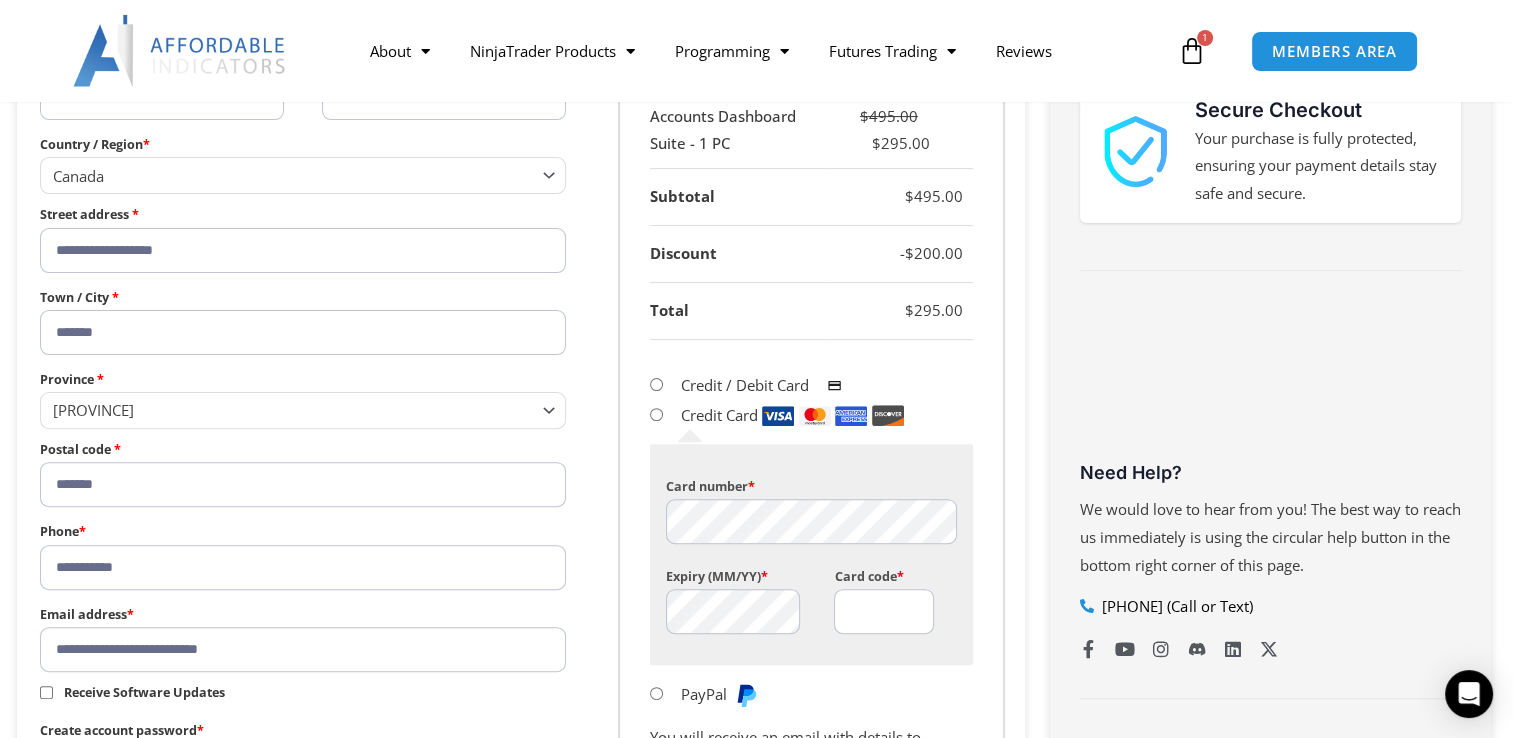 click on "Card code  *" at bounding box center (884, 611) 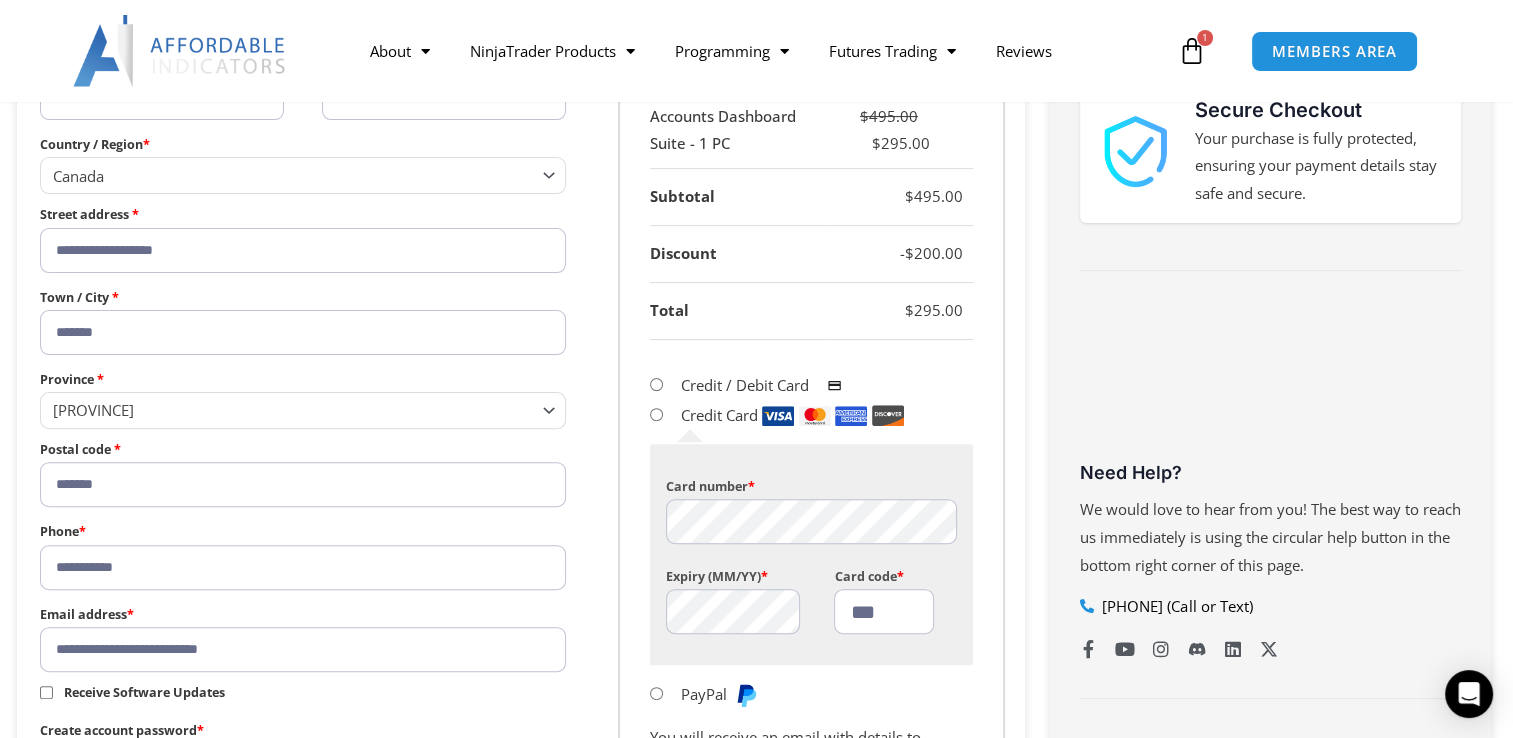 type on "***" 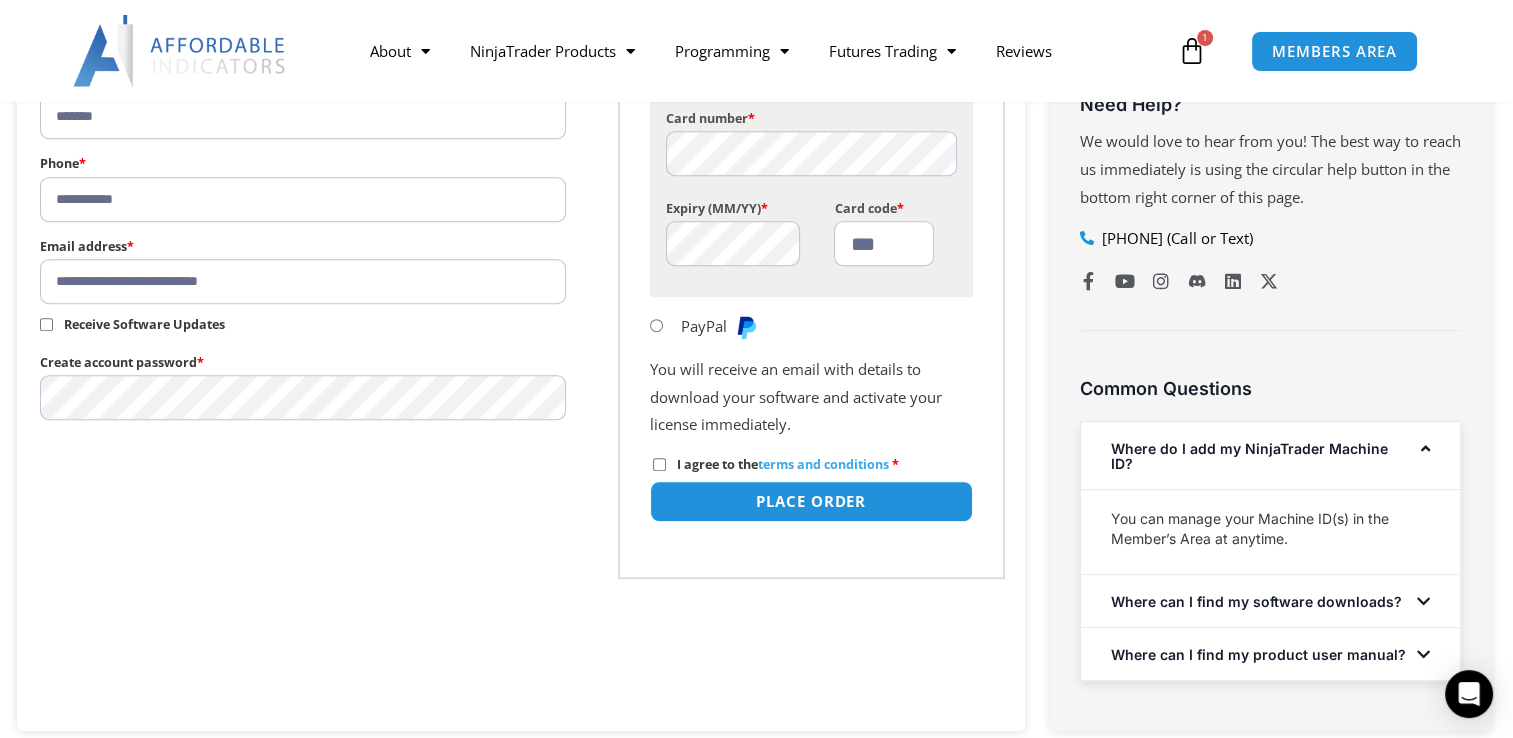 scroll, scrollTop: 914, scrollLeft: 0, axis: vertical 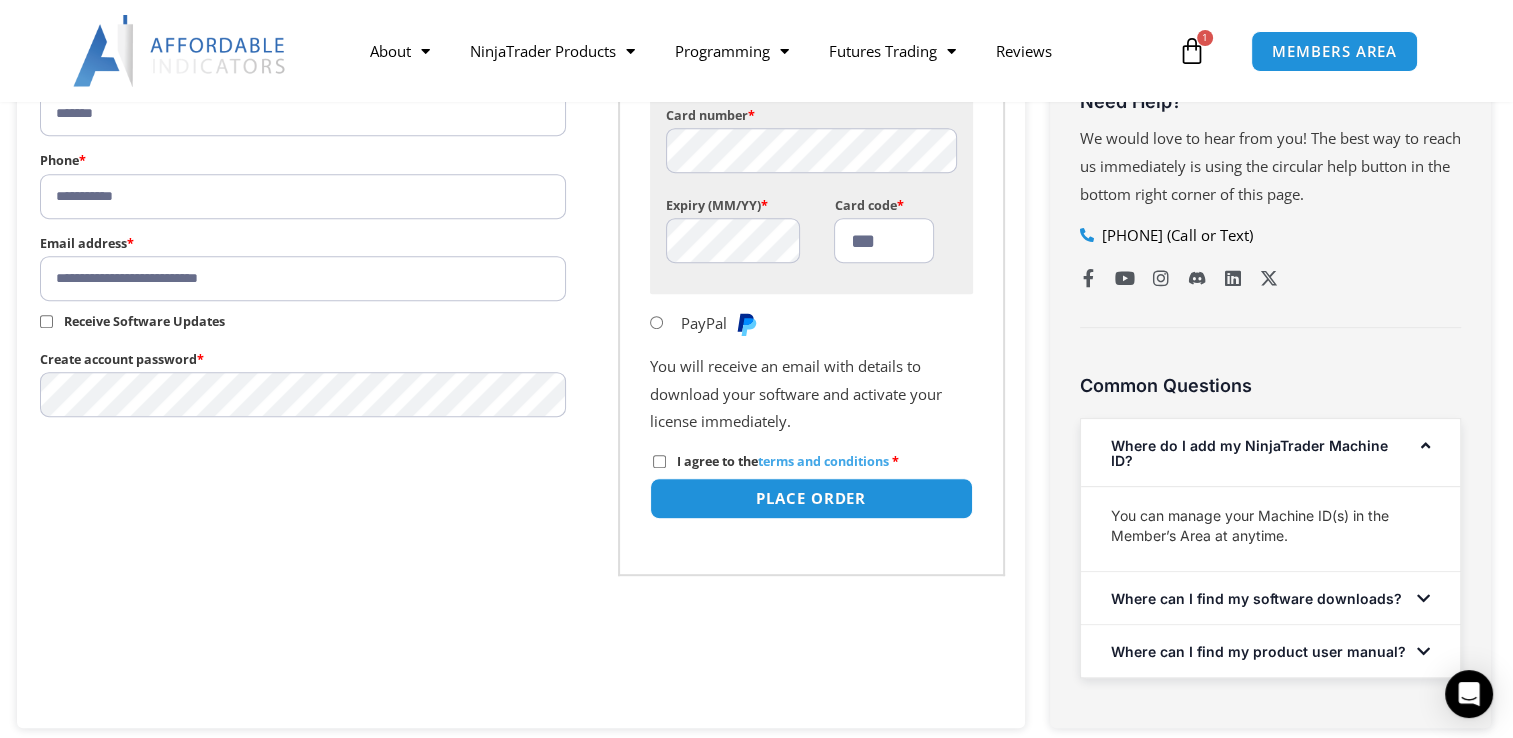 click on "I agree to the  terms and conditions   *" at bounding box center (776, 461) 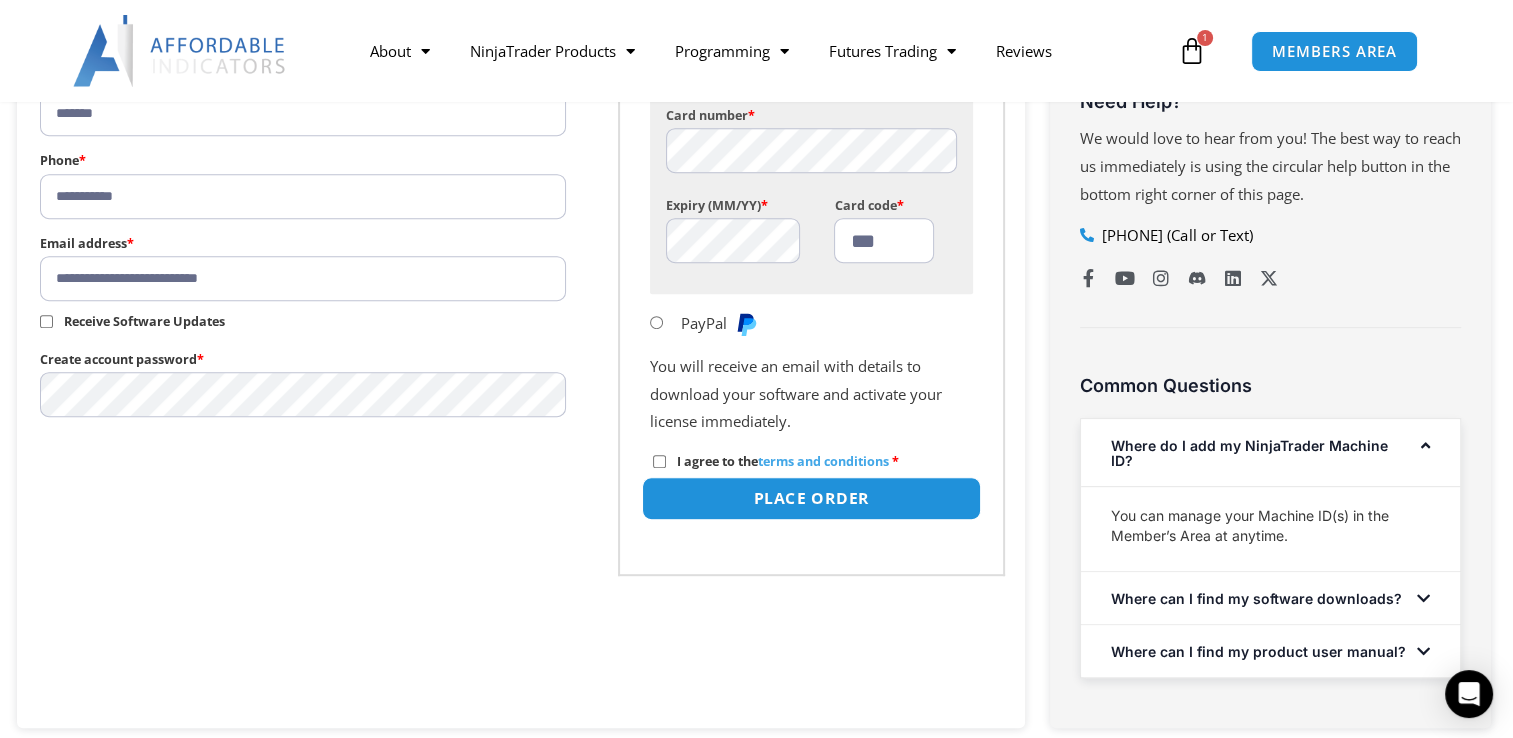 click on "Place order" at bounding box center (810, 498) 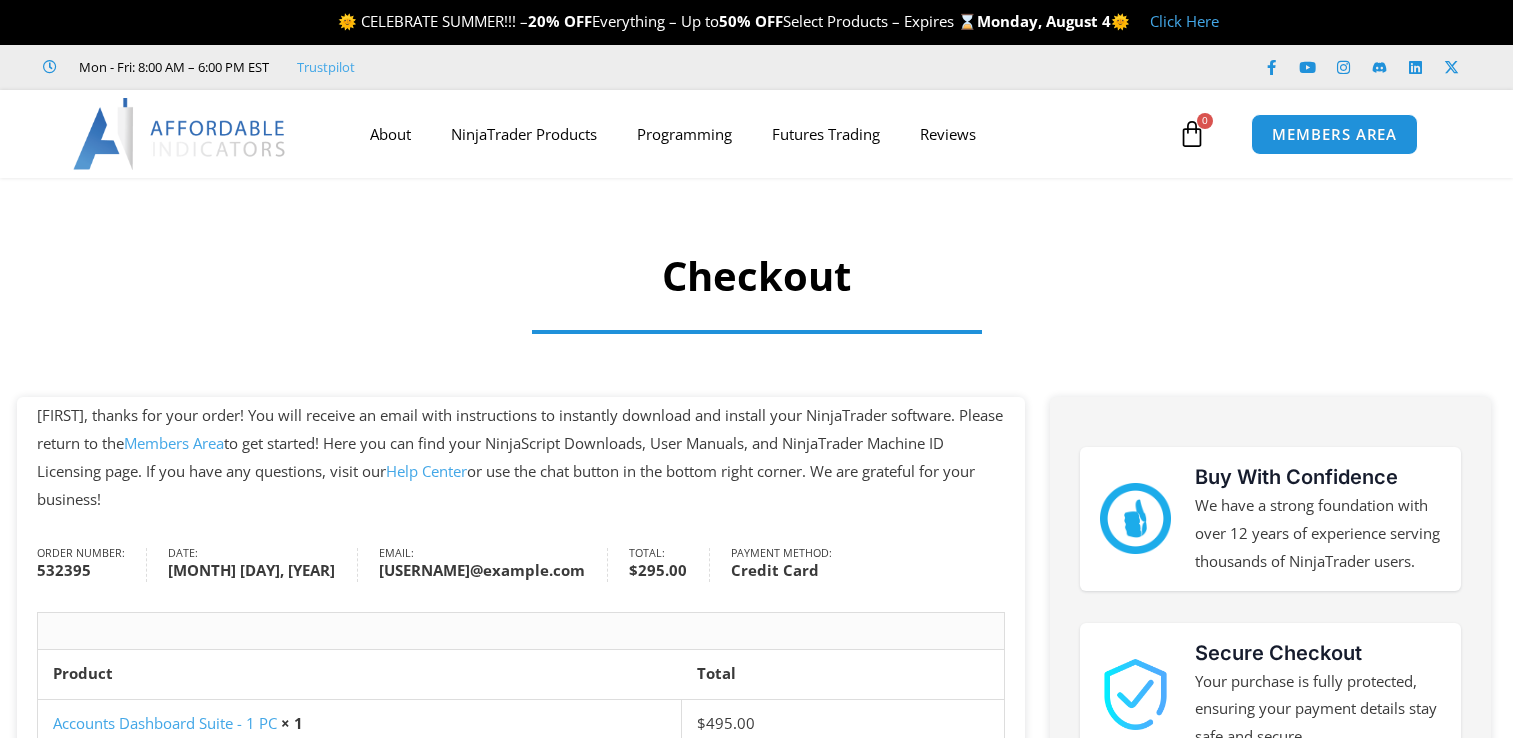 scroll, scrollTop: 0, scrollLeft: 0, axis: both 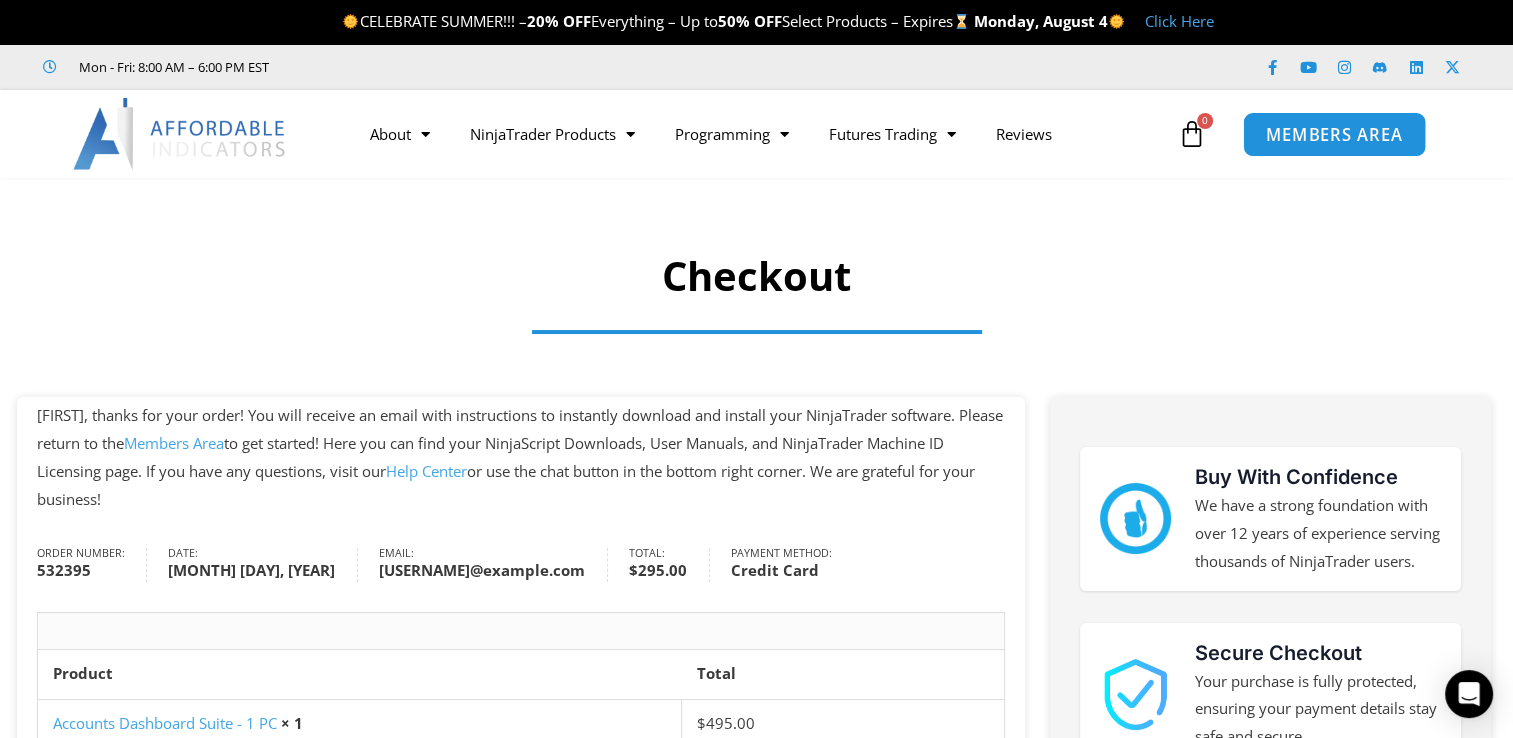 click on "MEMBERS AREA" at bounding box center [1334, 133] 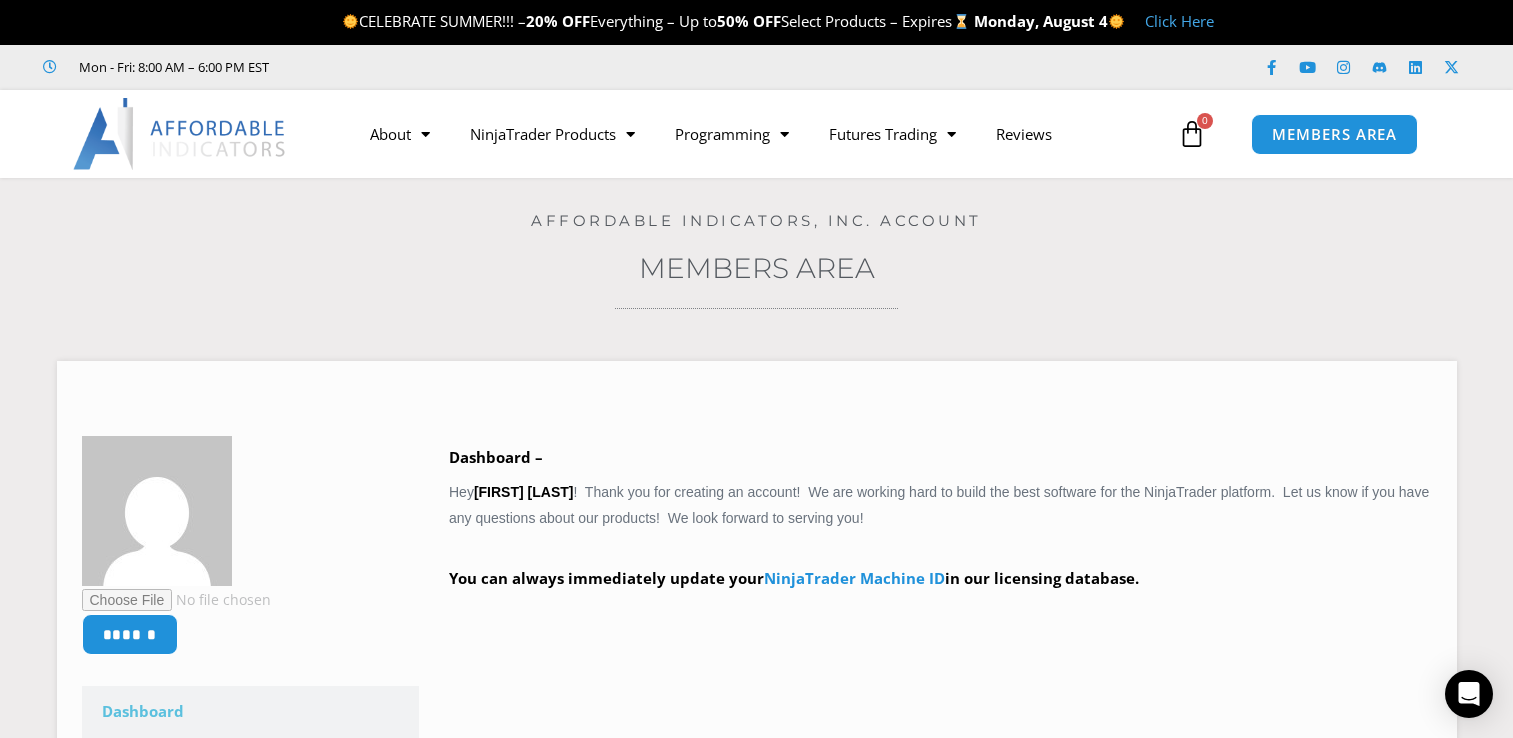 scroll, scrollTop: 0, scrollLeft: 0, axis: both 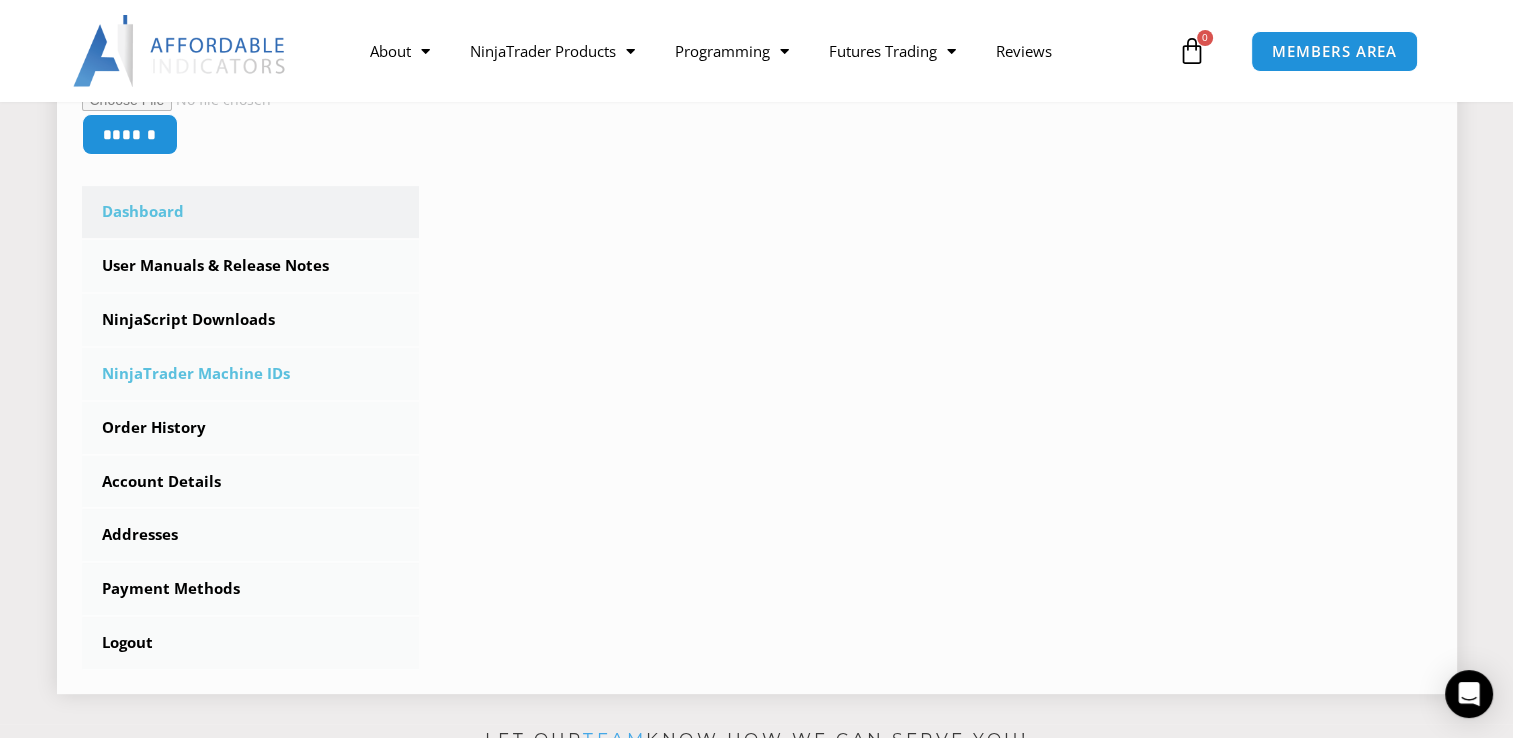 click on "NinjaTrader Machine IDs" at bounding box center [251, 374] 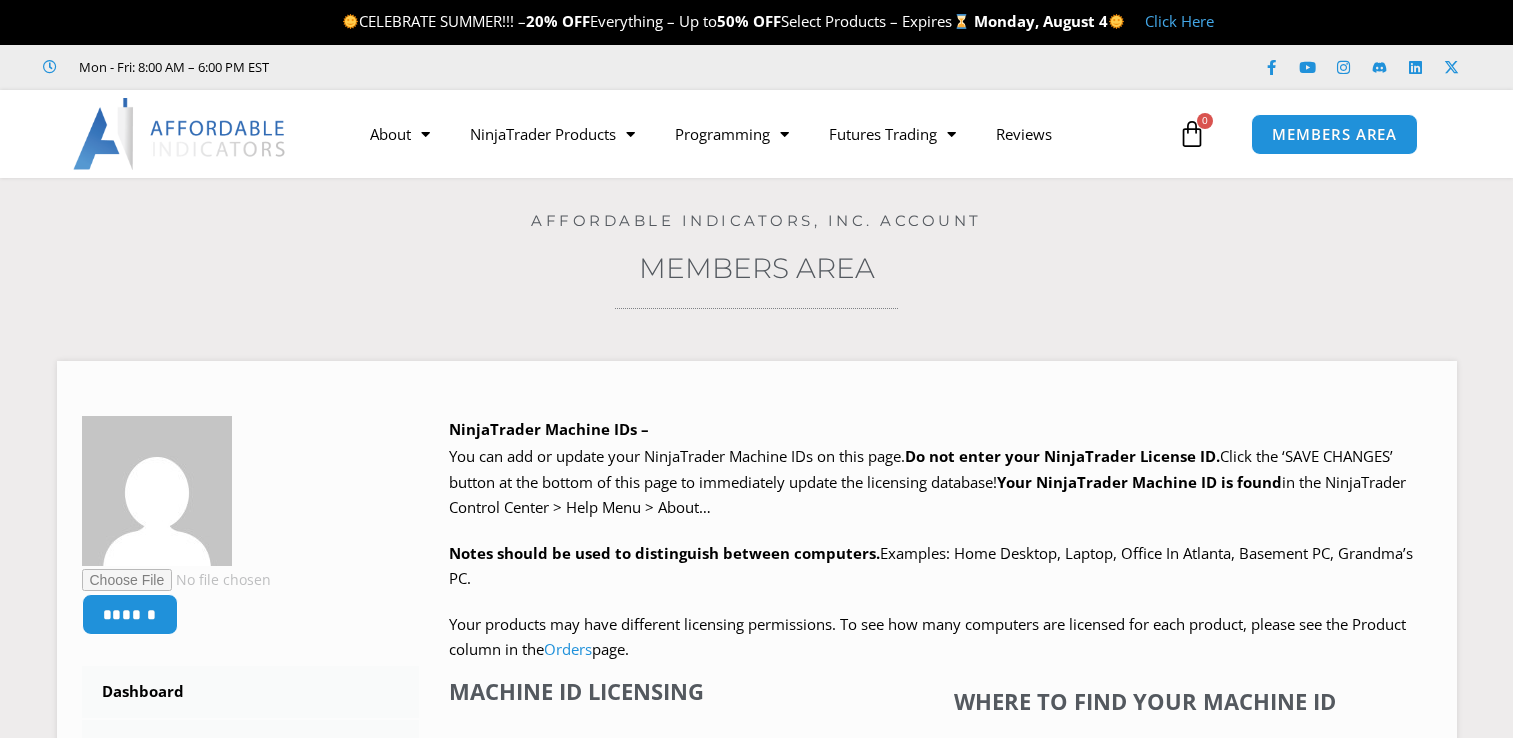 scroll, scrollTop: 0, scrollLeft: 0, axis: both 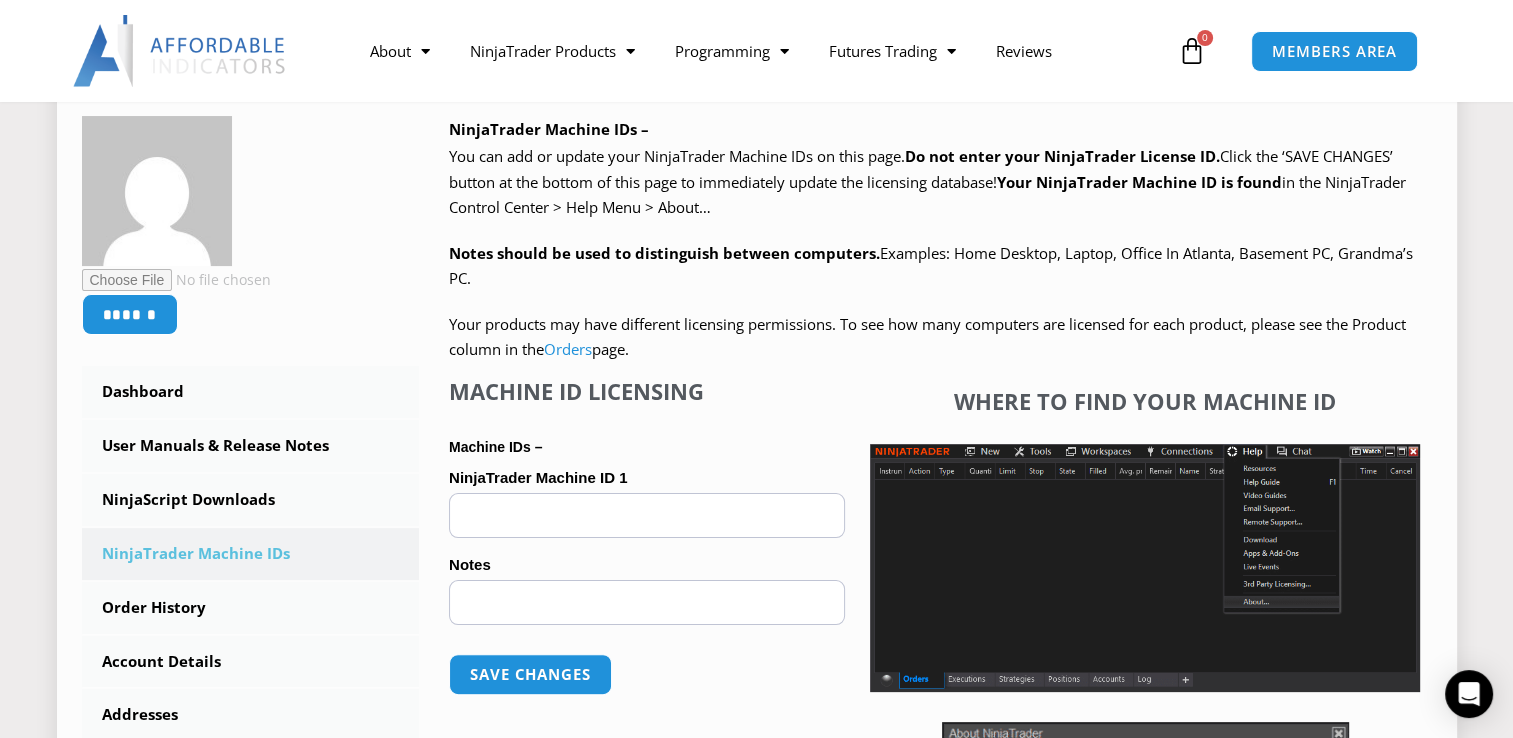 click on "NinjaTrader Machine ID 1  (optional)" at bounding box center [647, 515] 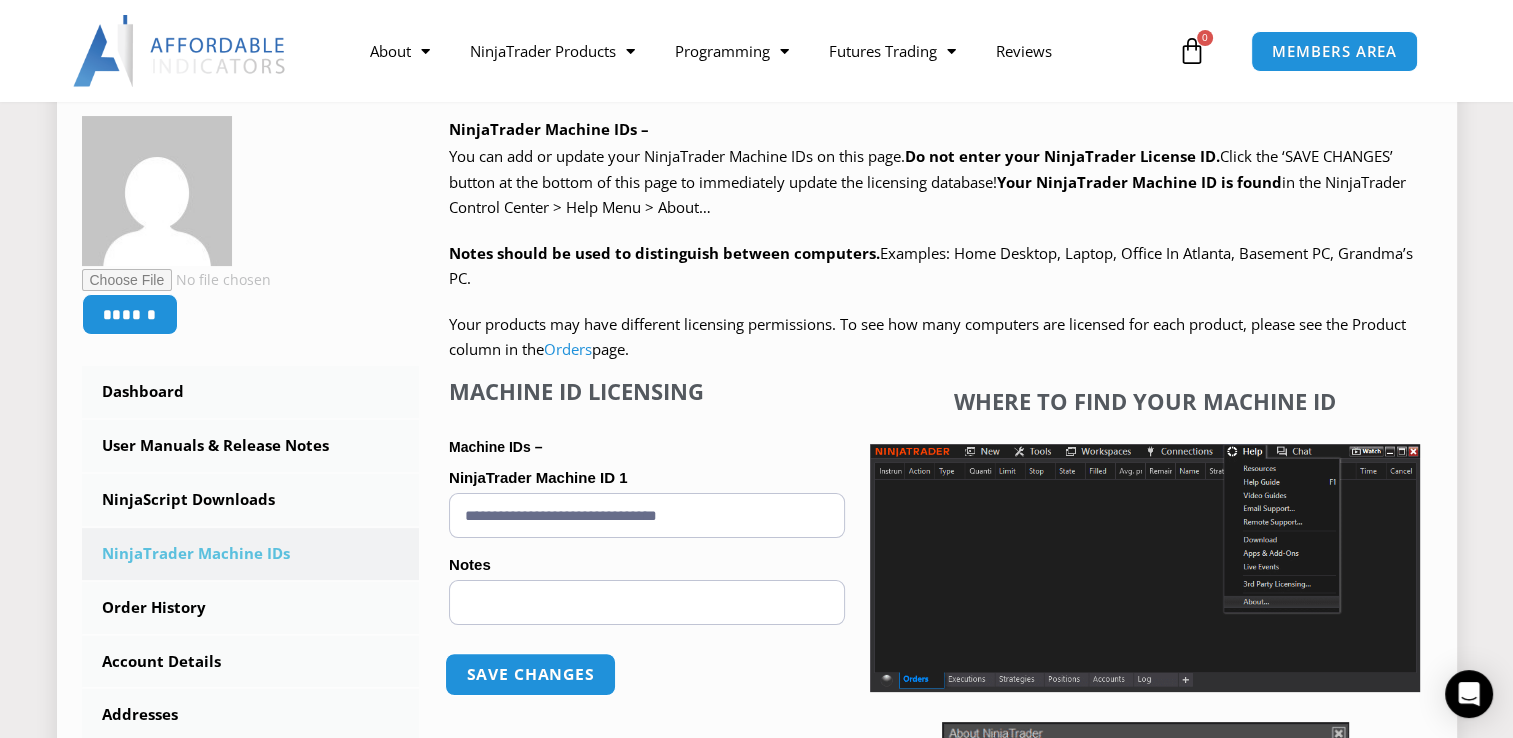 type on "**********" 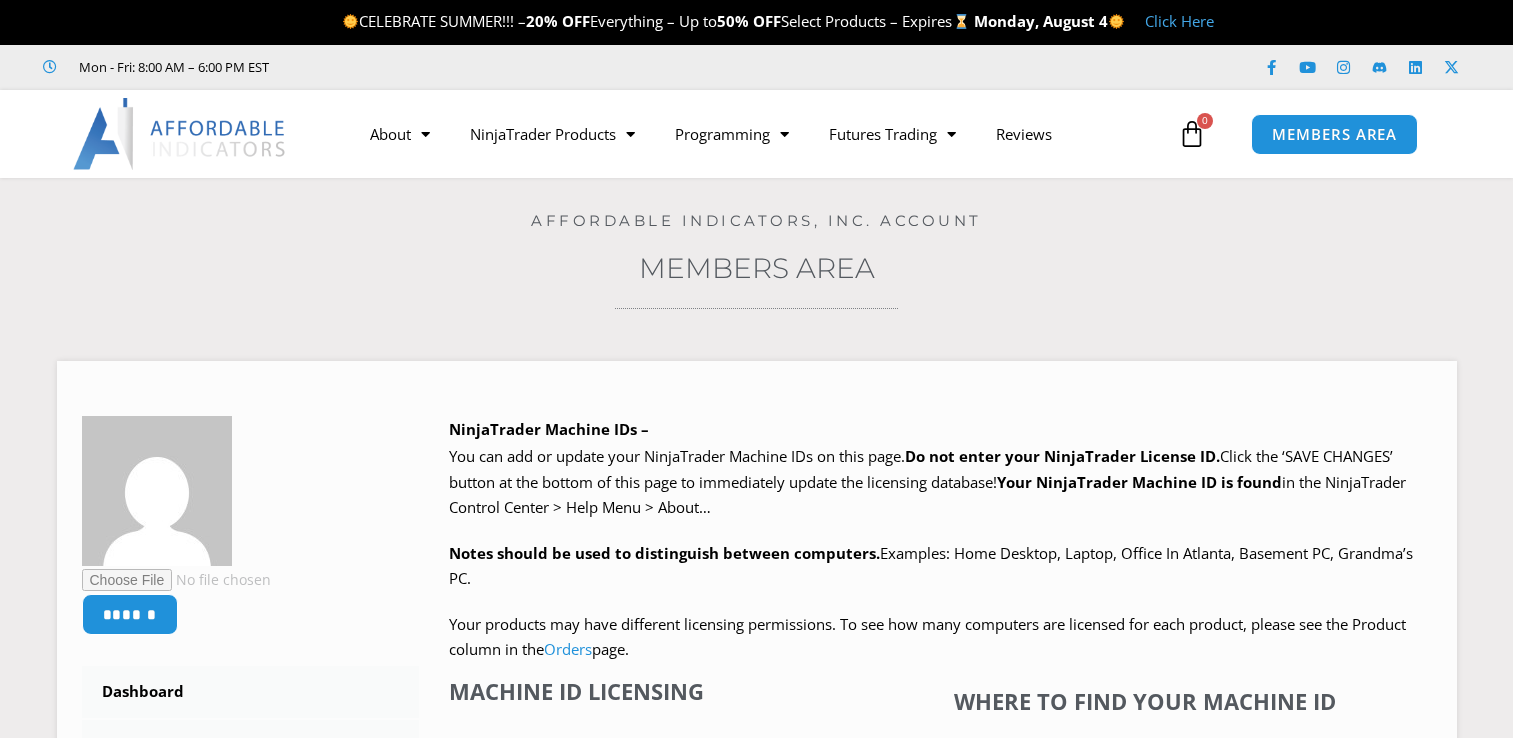 scroll, scrollTop: 0, scrollLeft: 0, axis: both 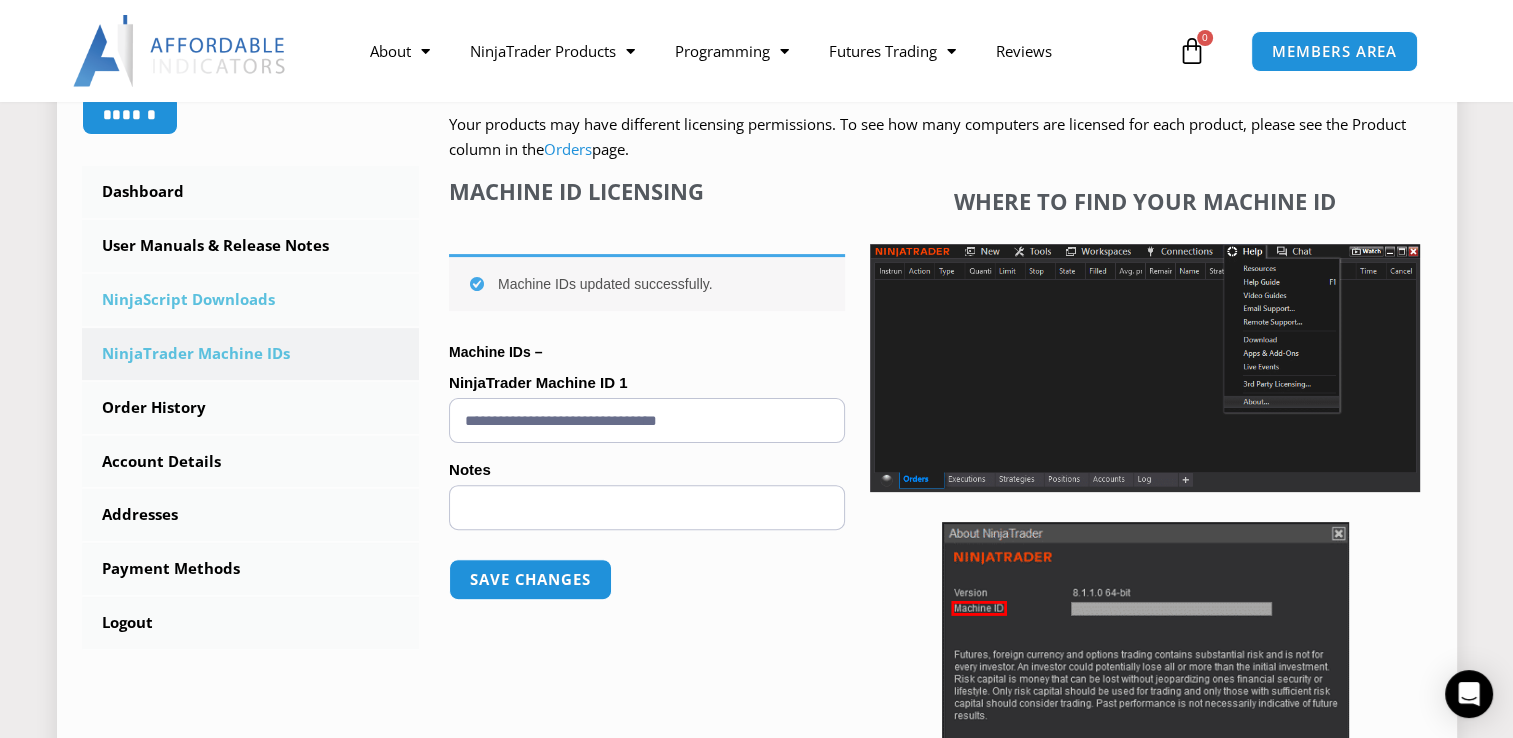 click on "NinjaScript Downloads" at bounding box center [251, 300] 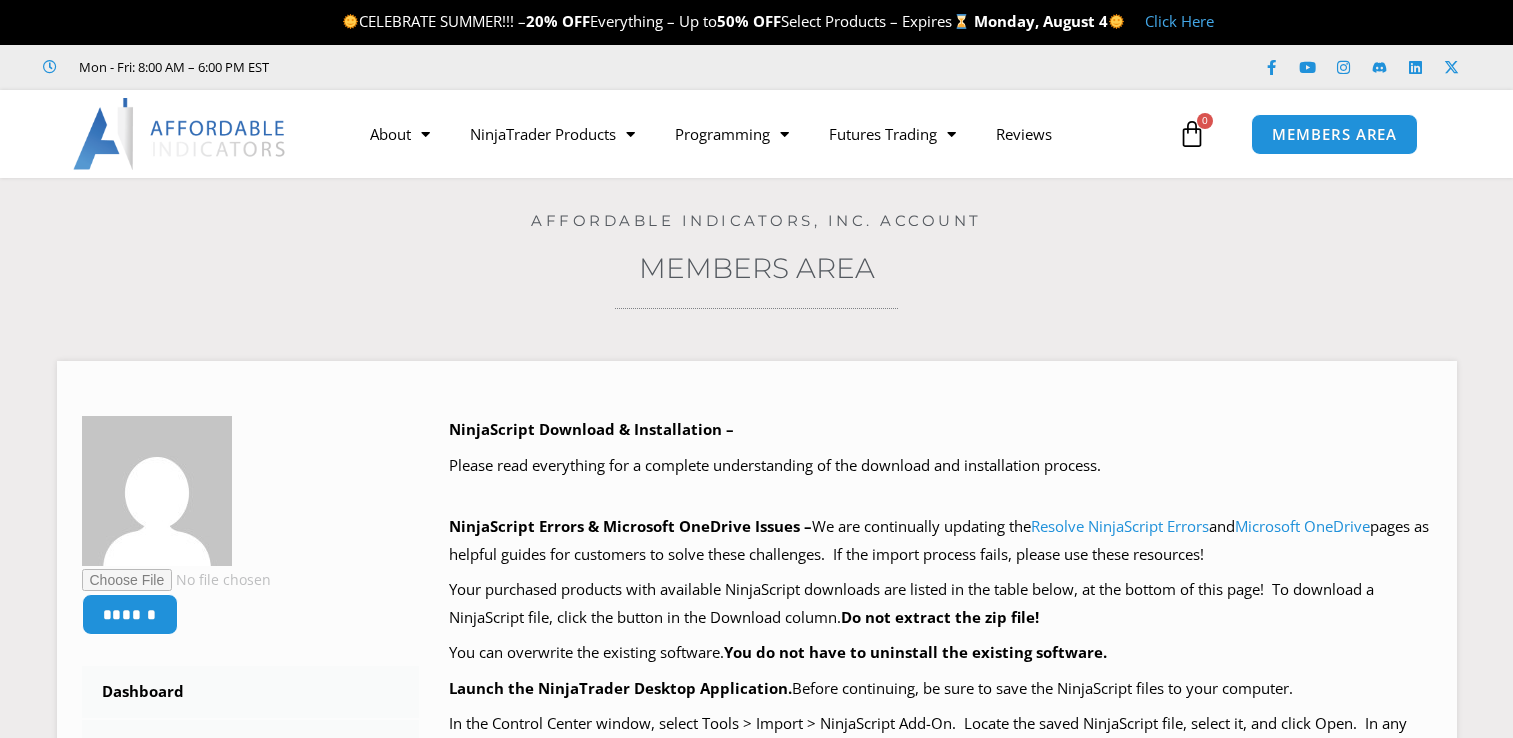 scroll, scrollTop: 0, scrollLeft: 0, axis: both 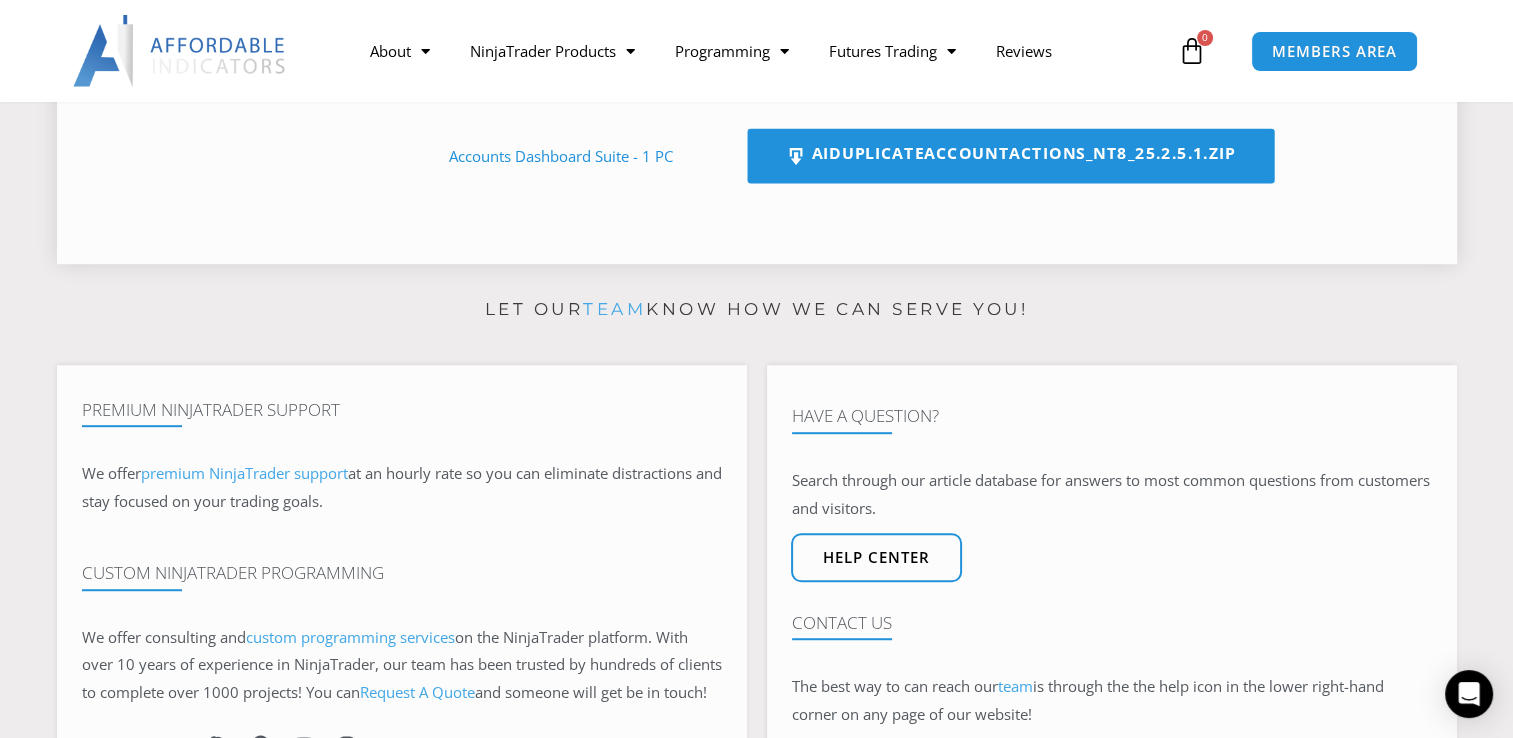 click on "AIDuplicateAccountActions_NT8_25.2.5.1.zip" at bounding box center [1010, 156] 